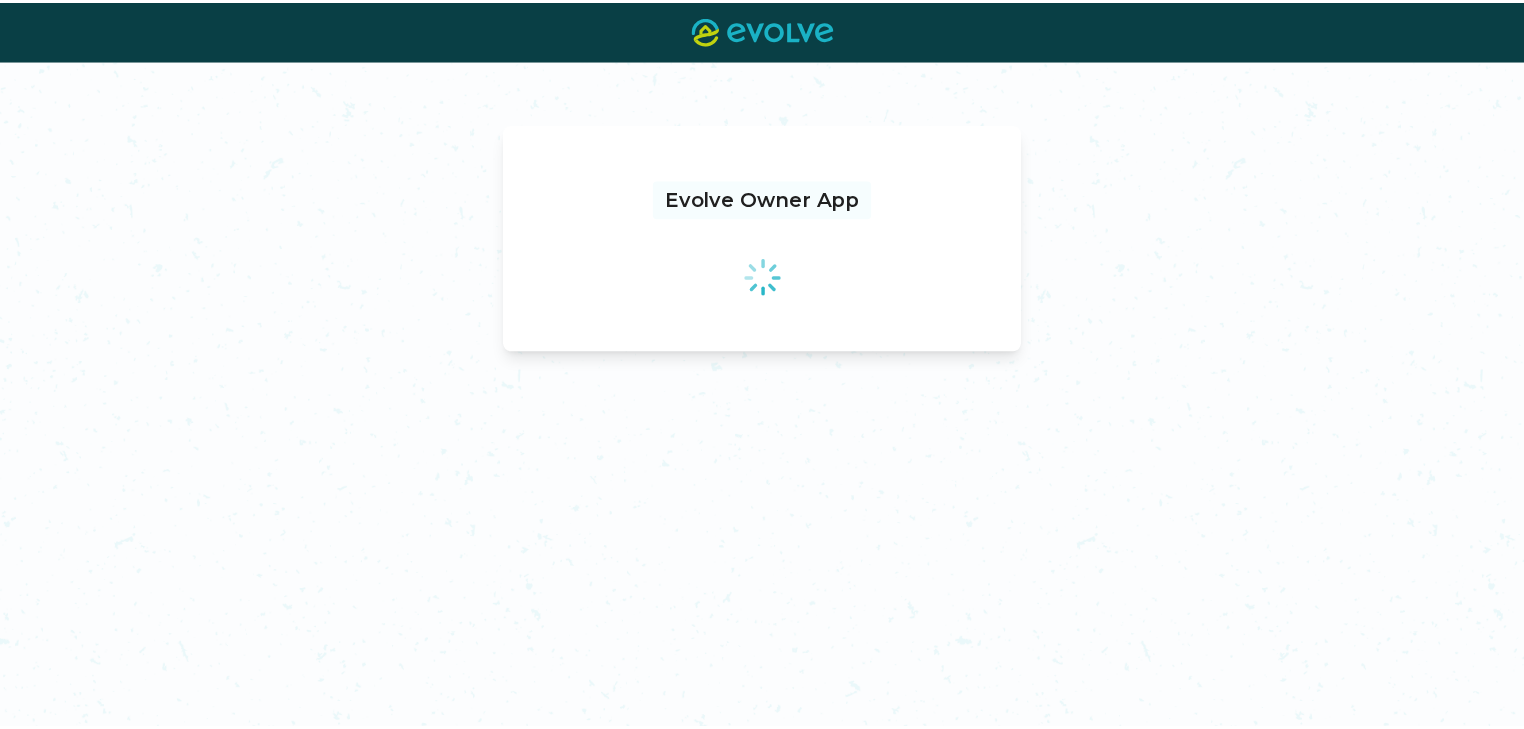 scroll, scrollTop: 0, scrollLeft: 0, axis: both 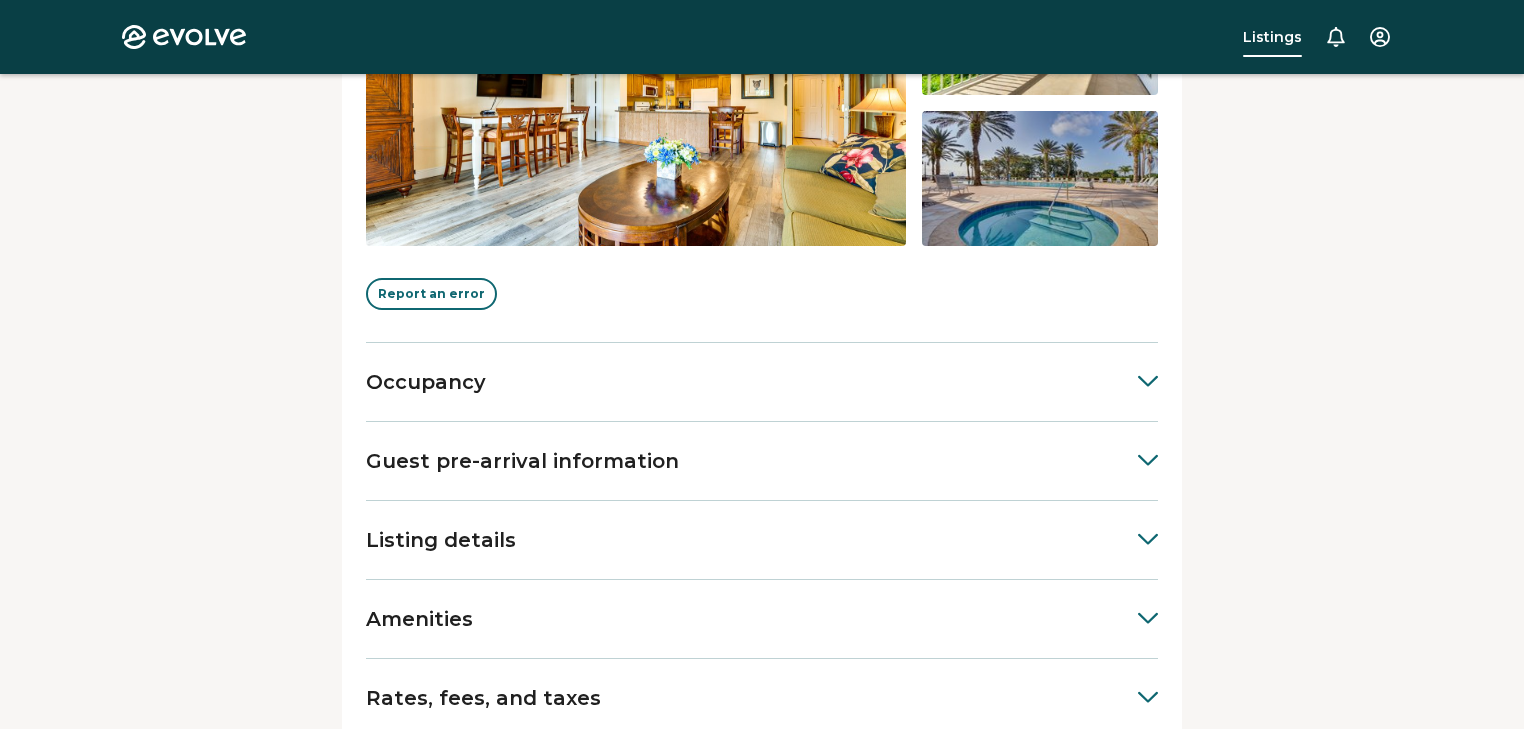 click 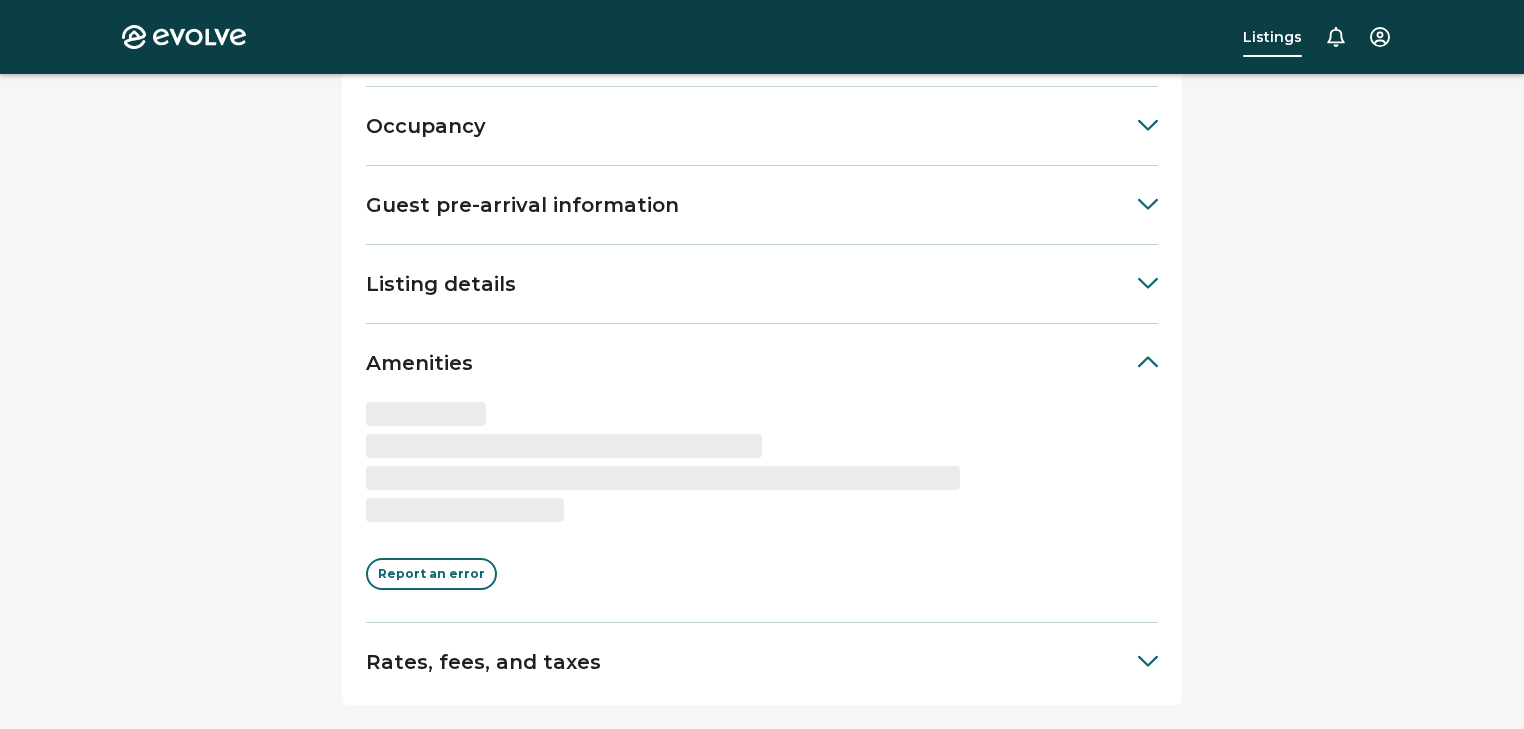 scroll, scrollTop: 910, scrollLeft: 0, axis: vertical 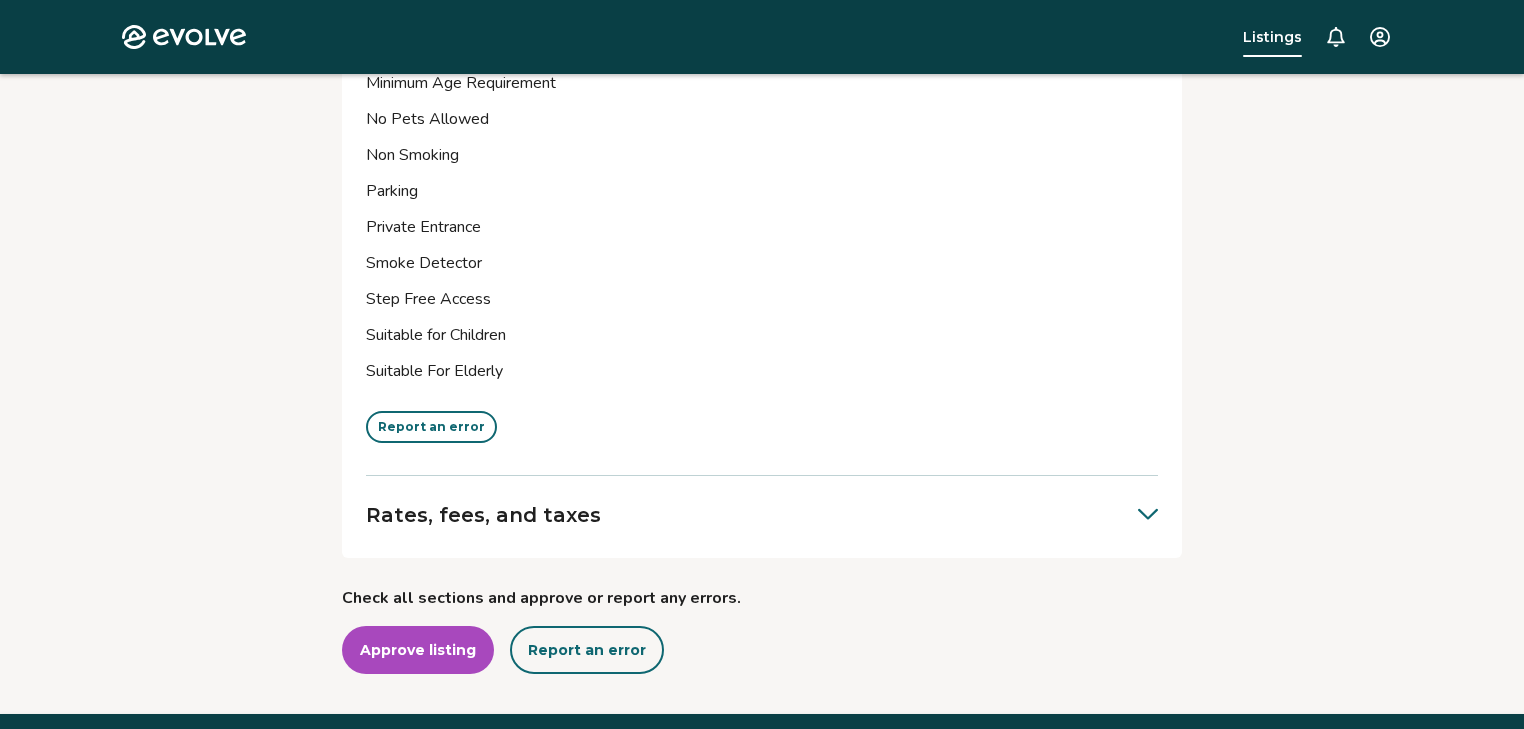 click on "Report an error" at bounding box center [431, 427] 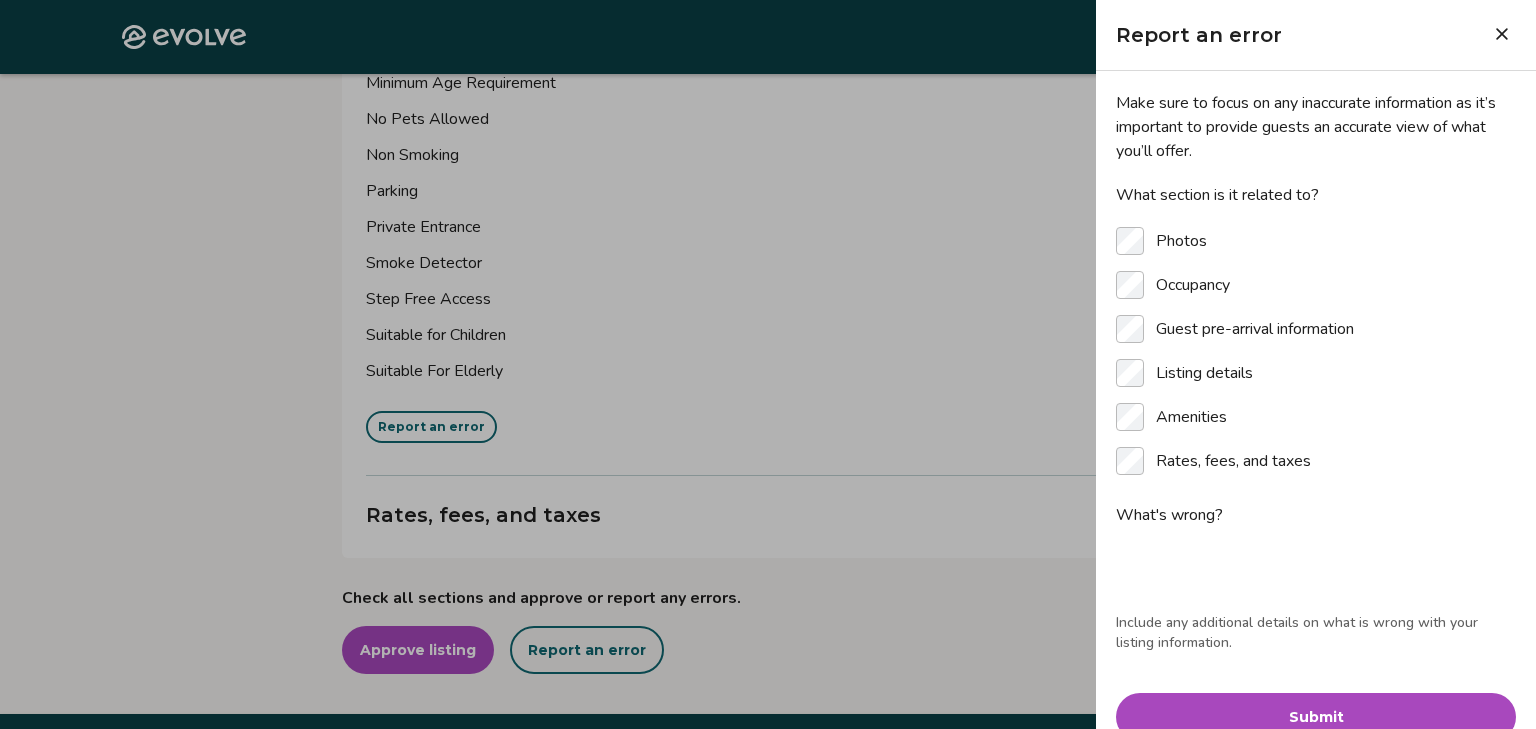 type on "*" 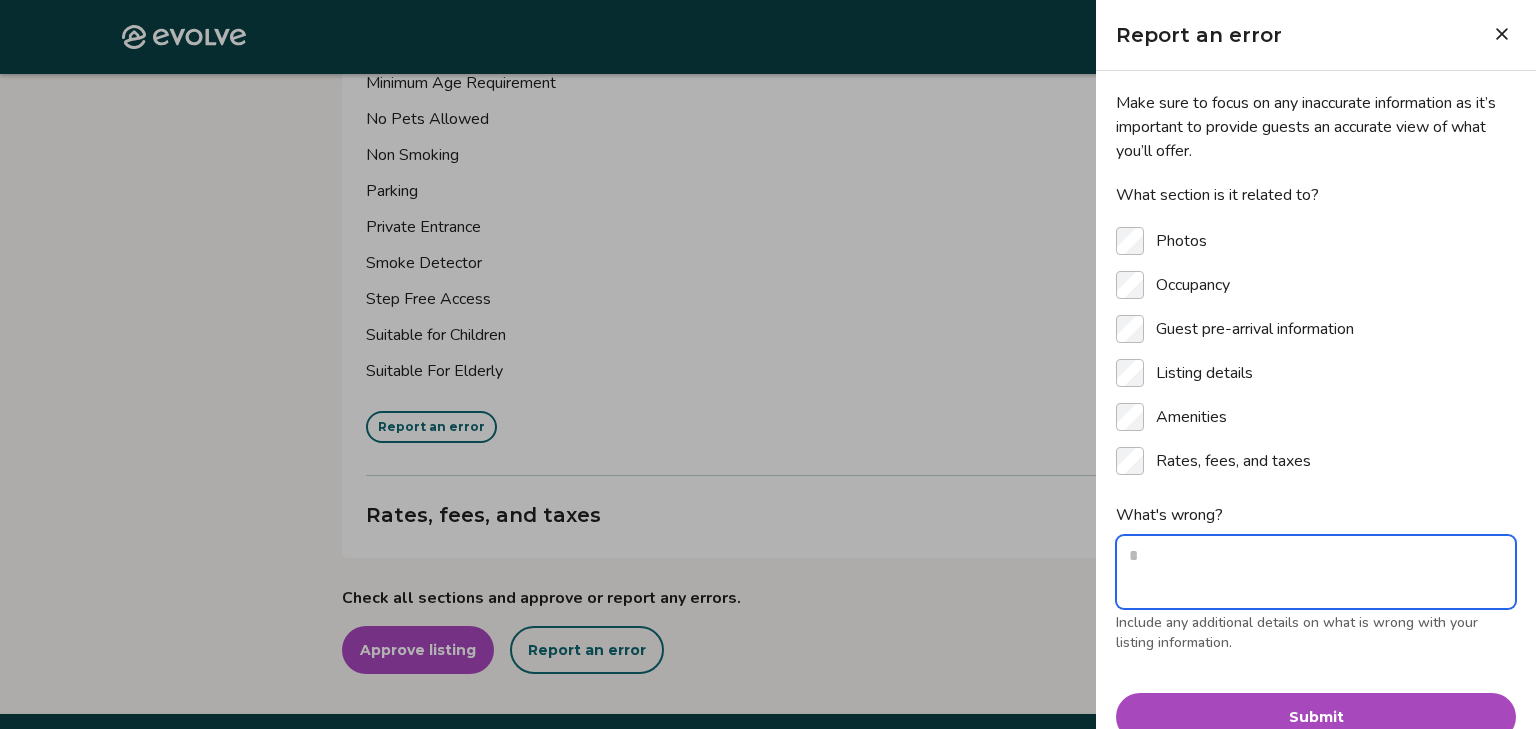 click on "What's wrong?" at bounding box center (1316, 572) 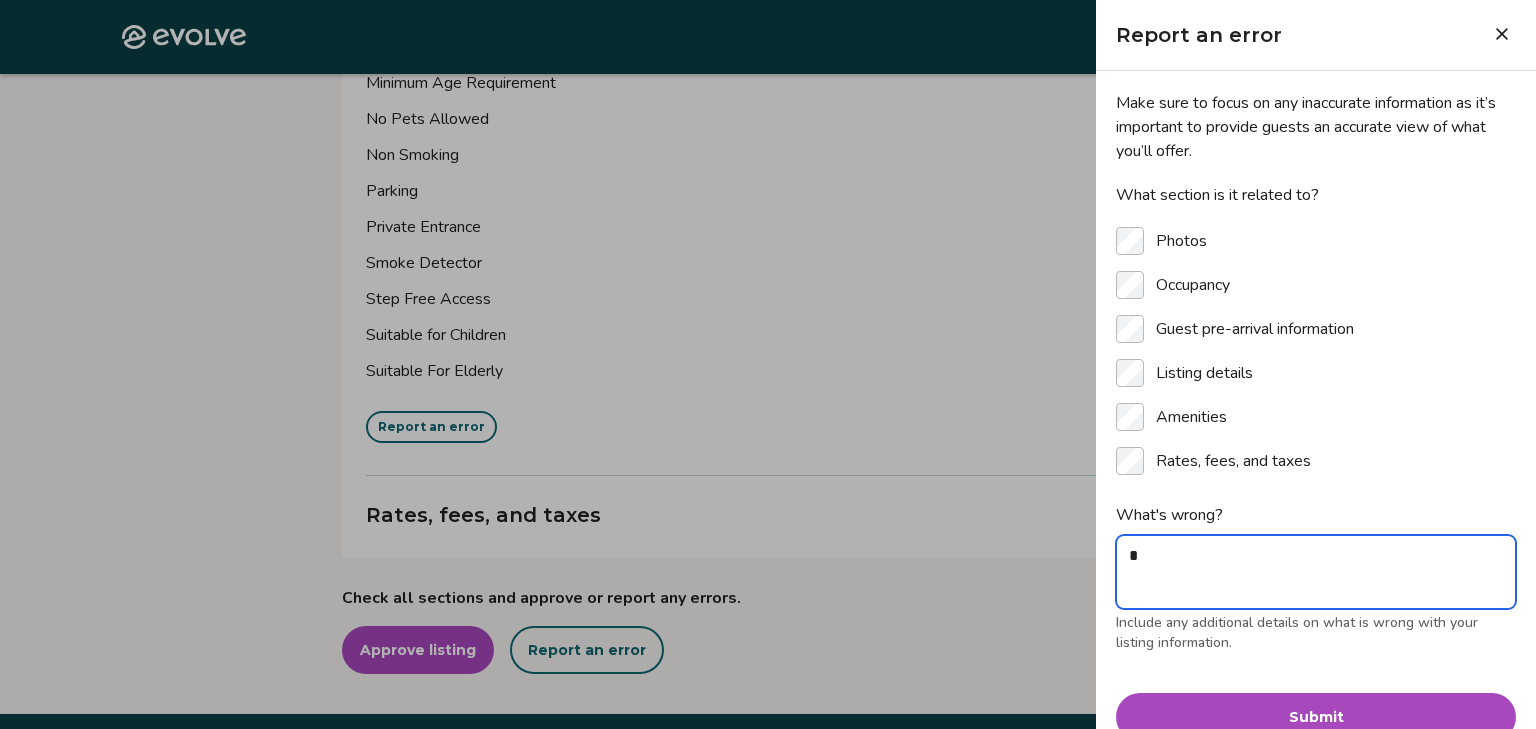 type on "**" 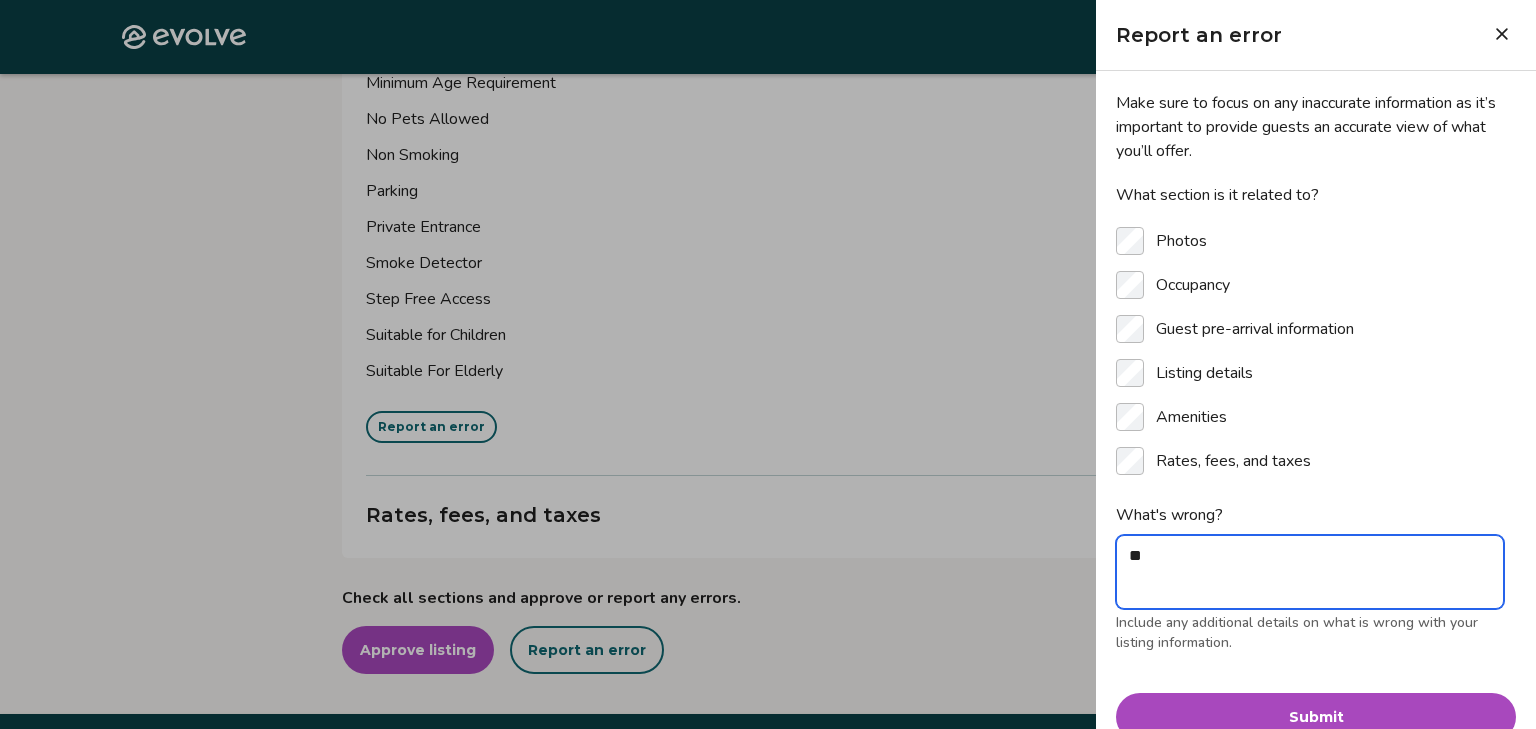 type on "***" 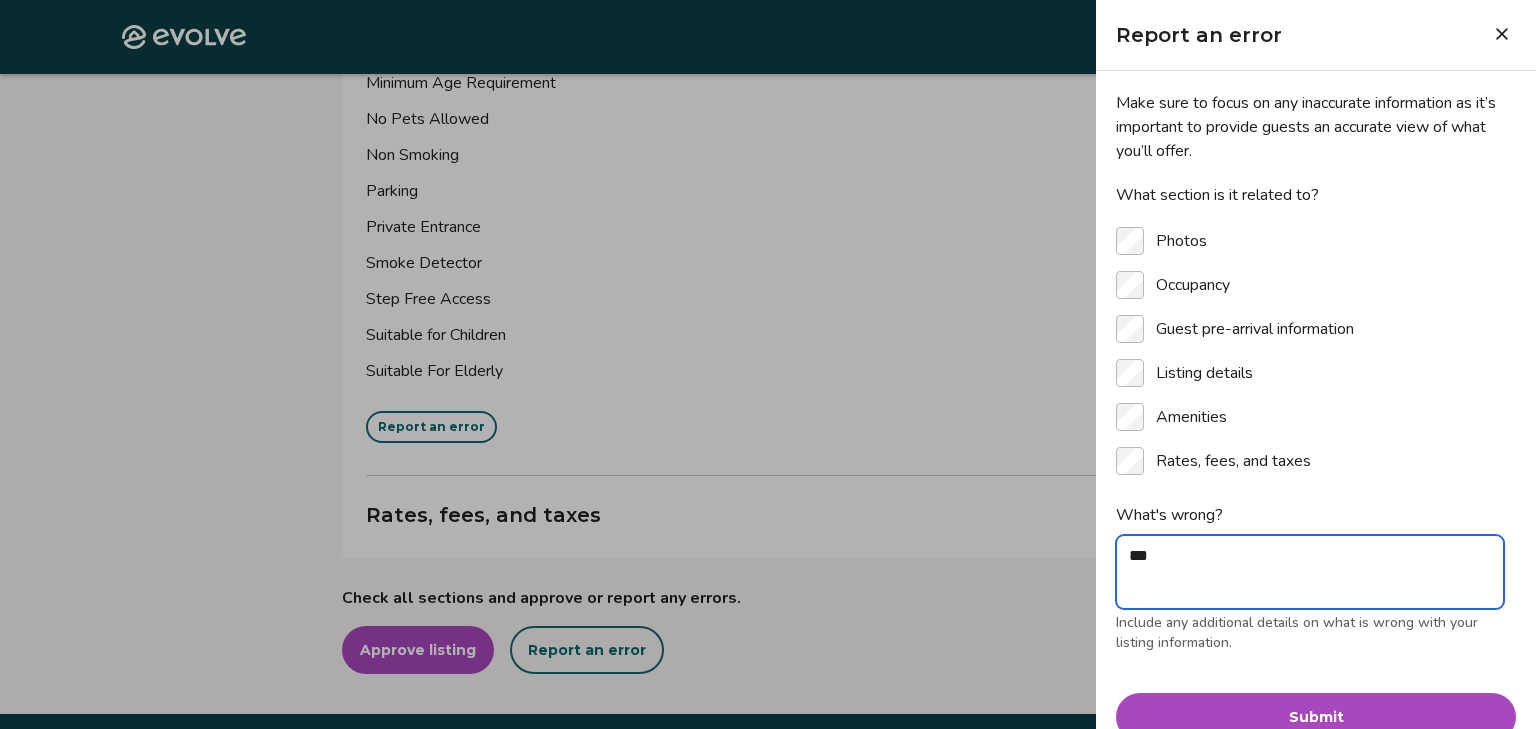 type on "****" 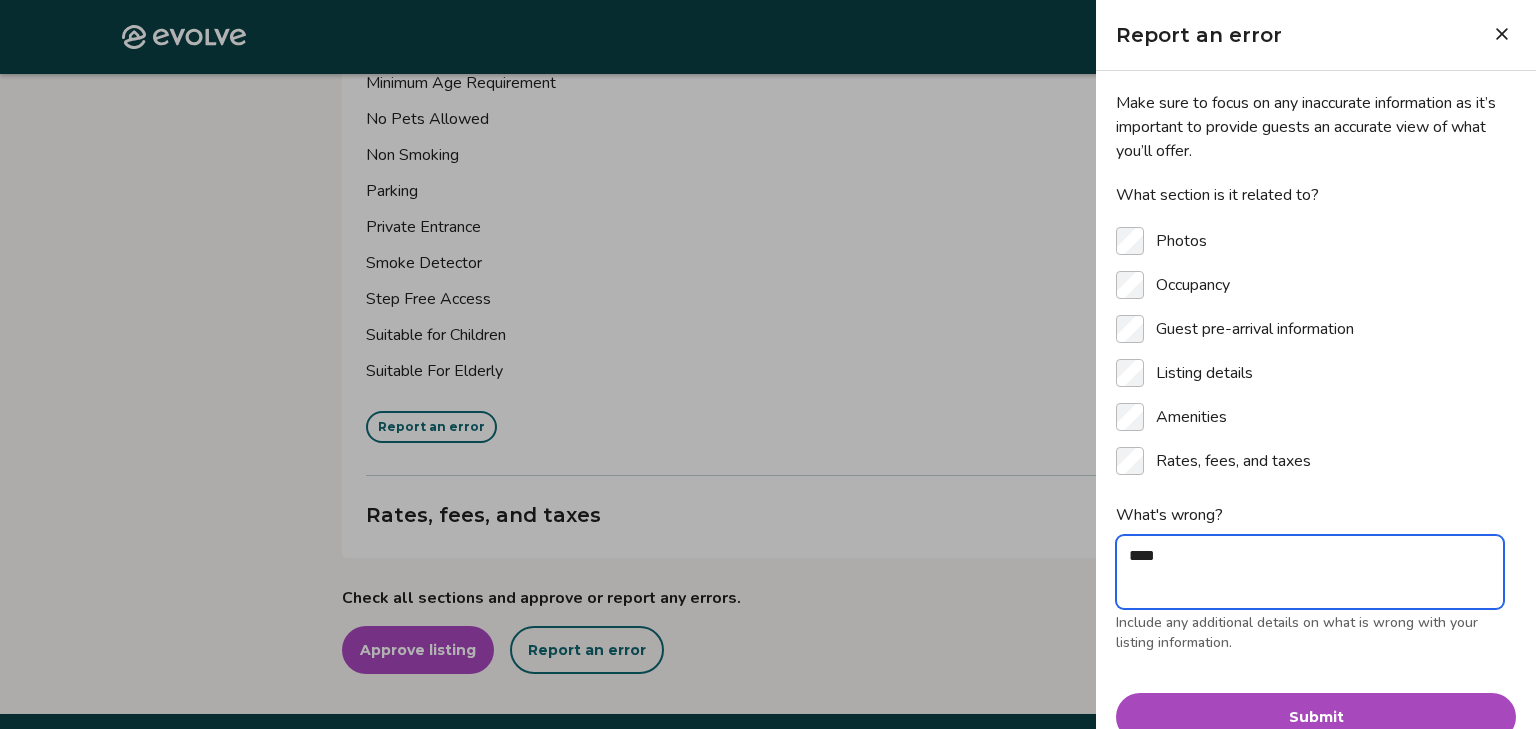 type on "*****" 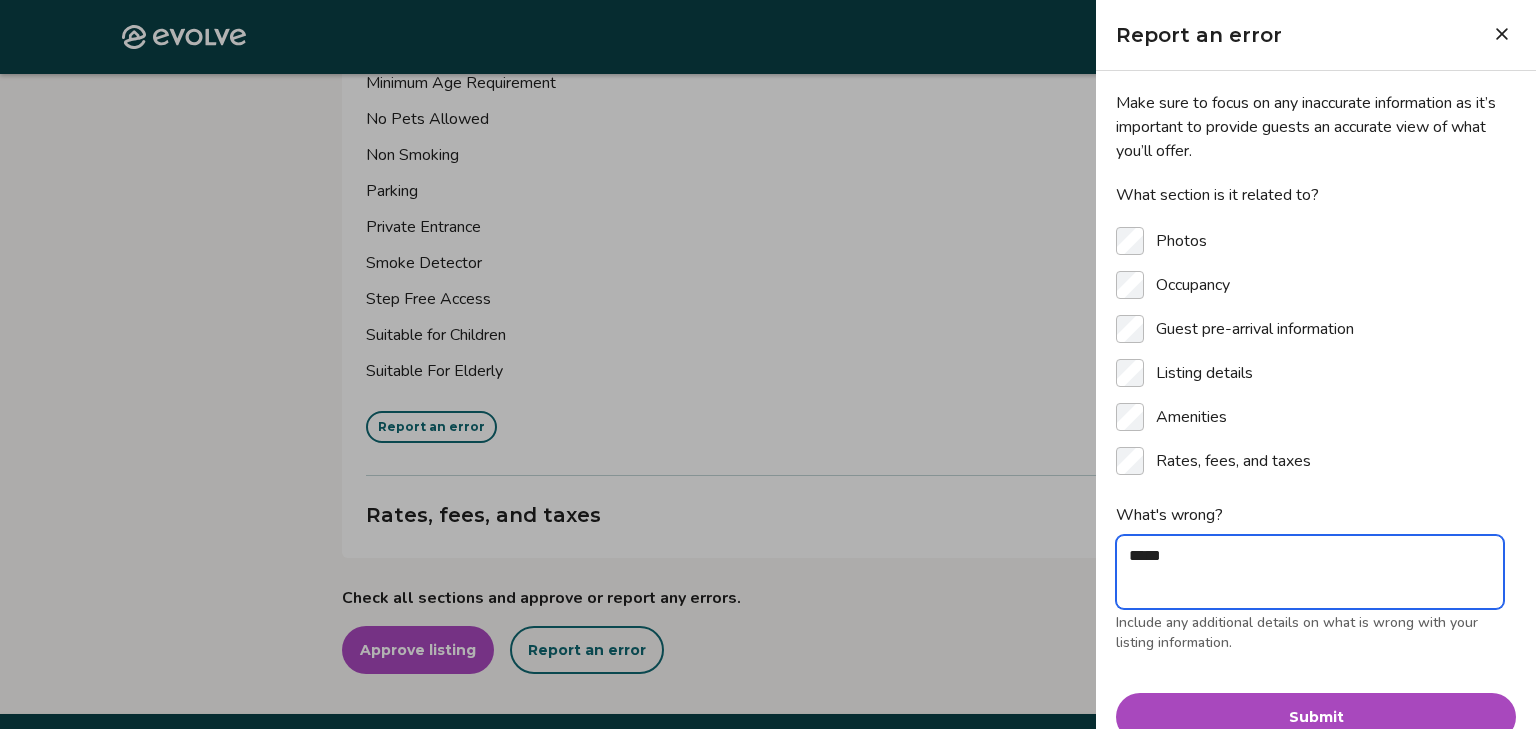 type on "******" 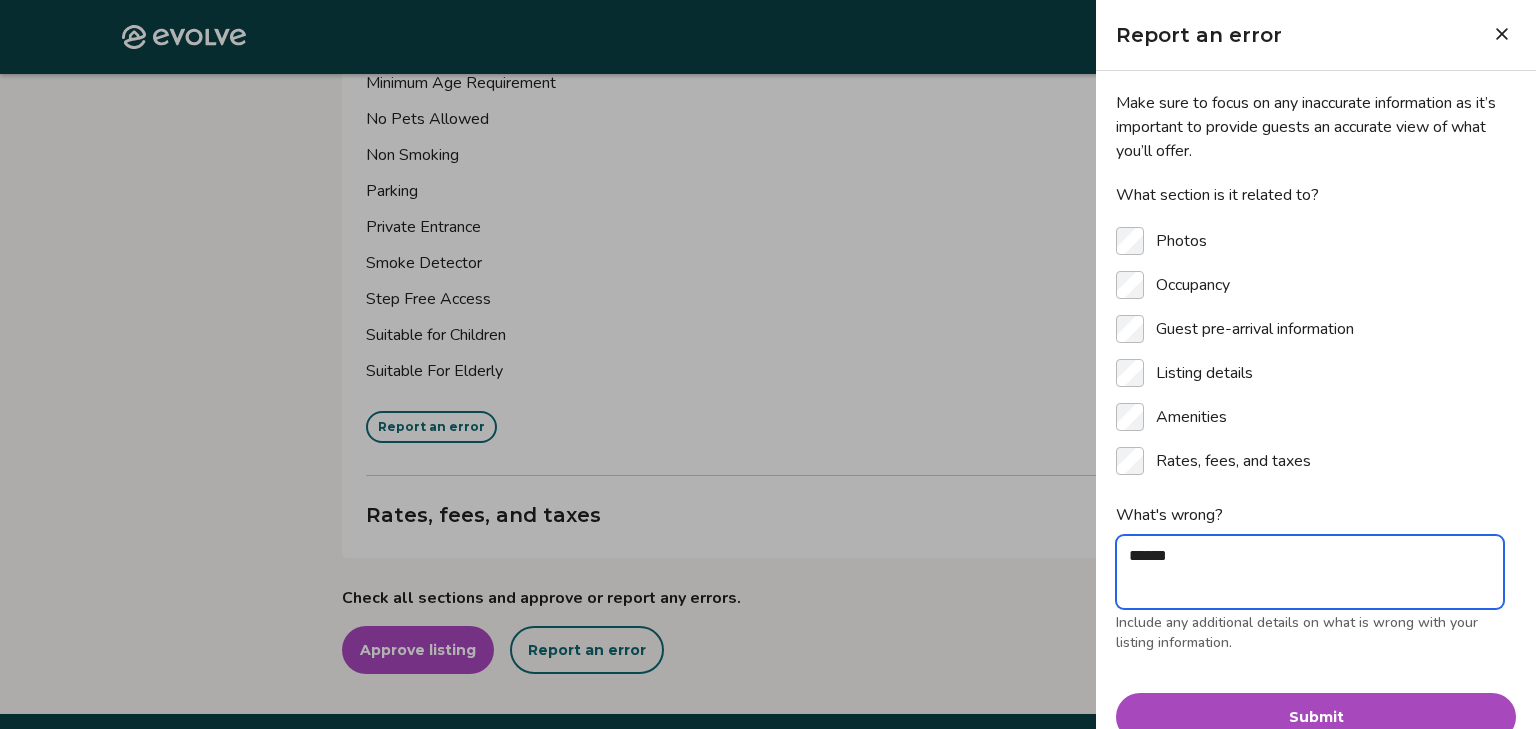 type on "******" 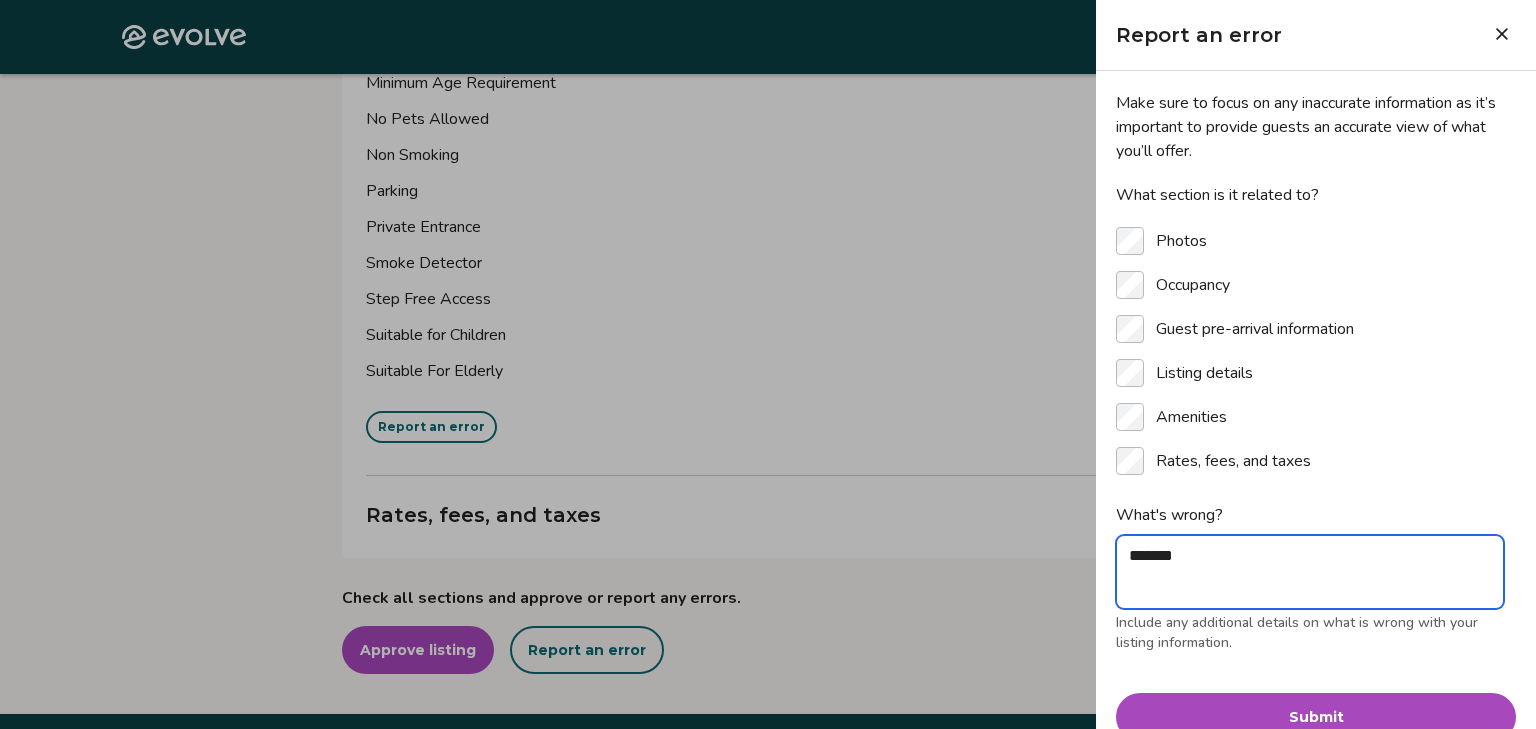type on "********" 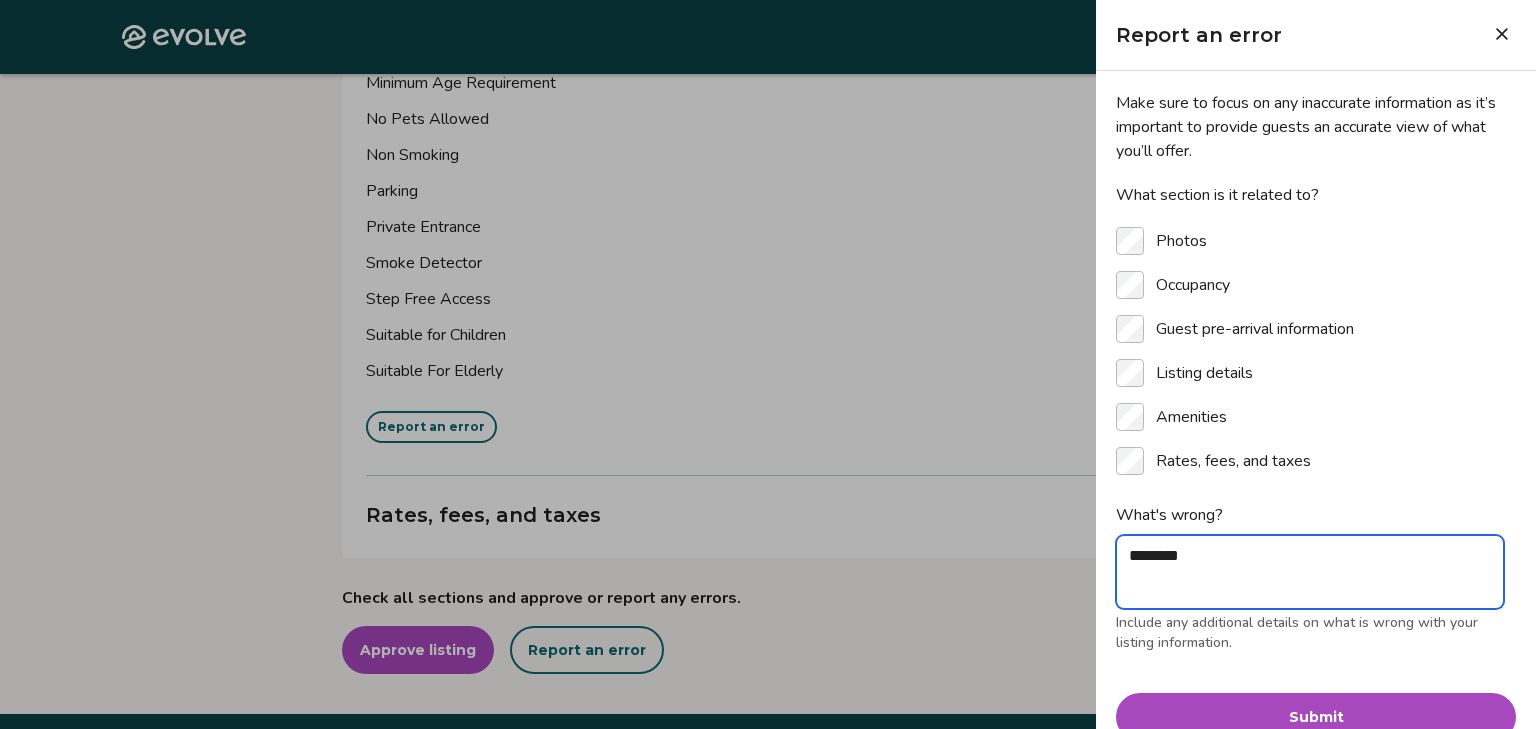 type on "*********" 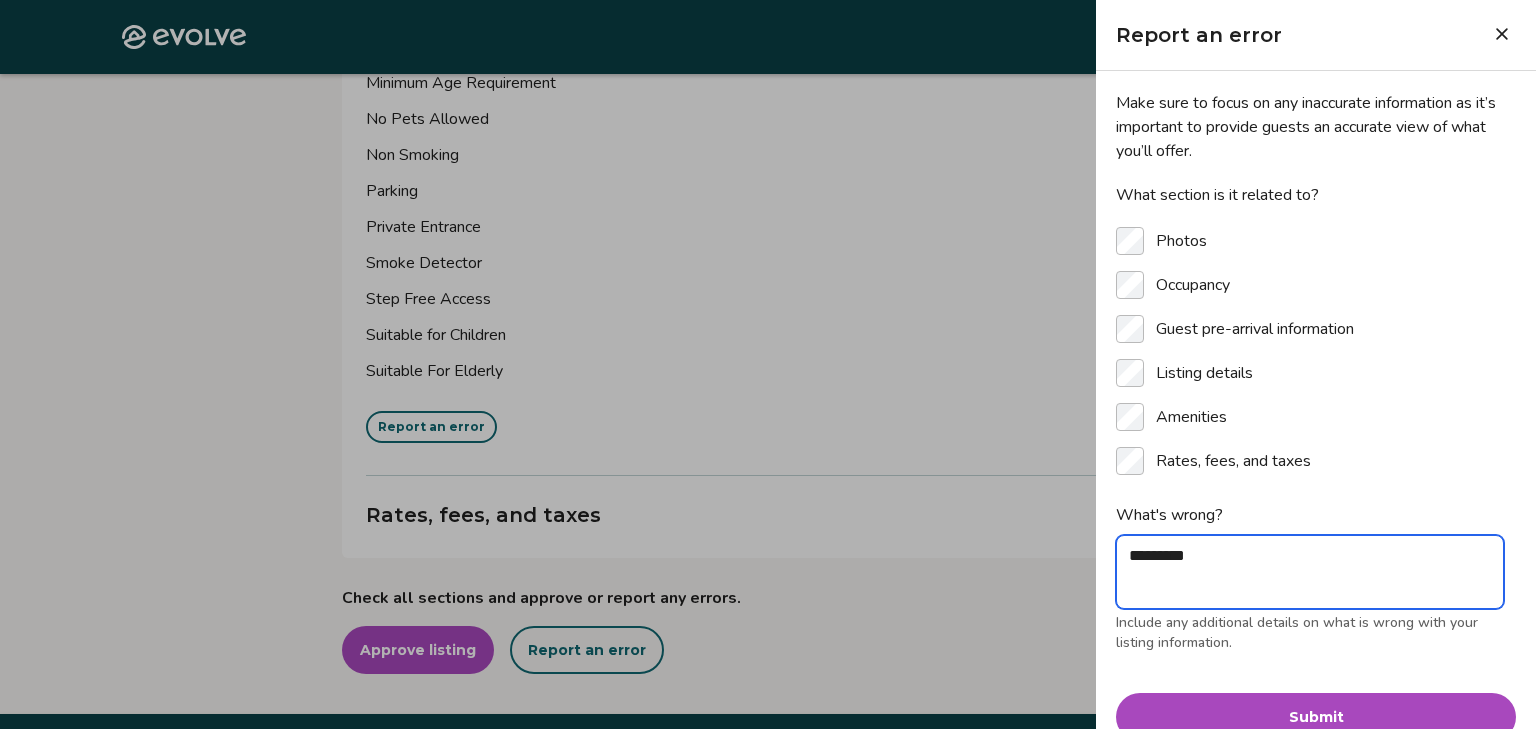 type on "**********" 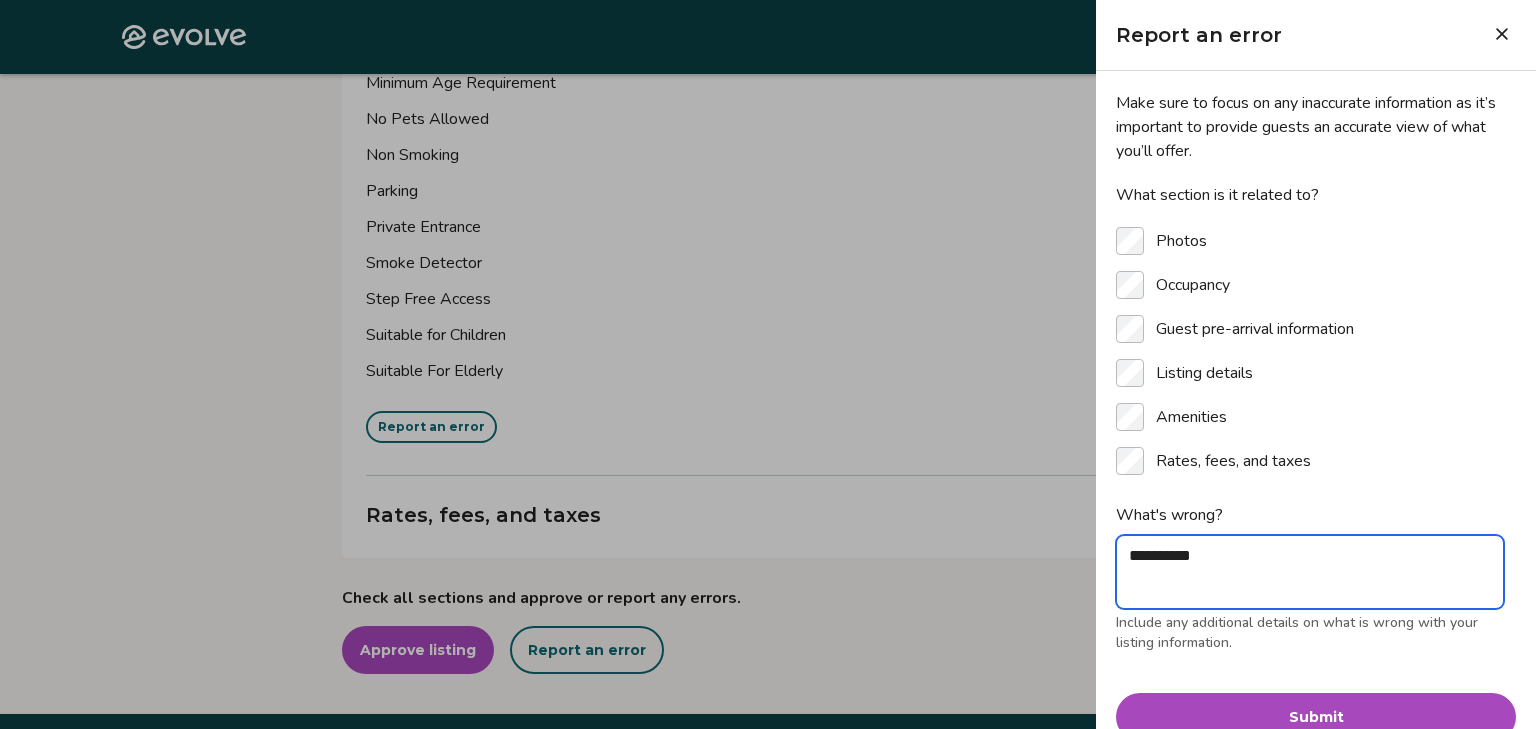 type on "**********" 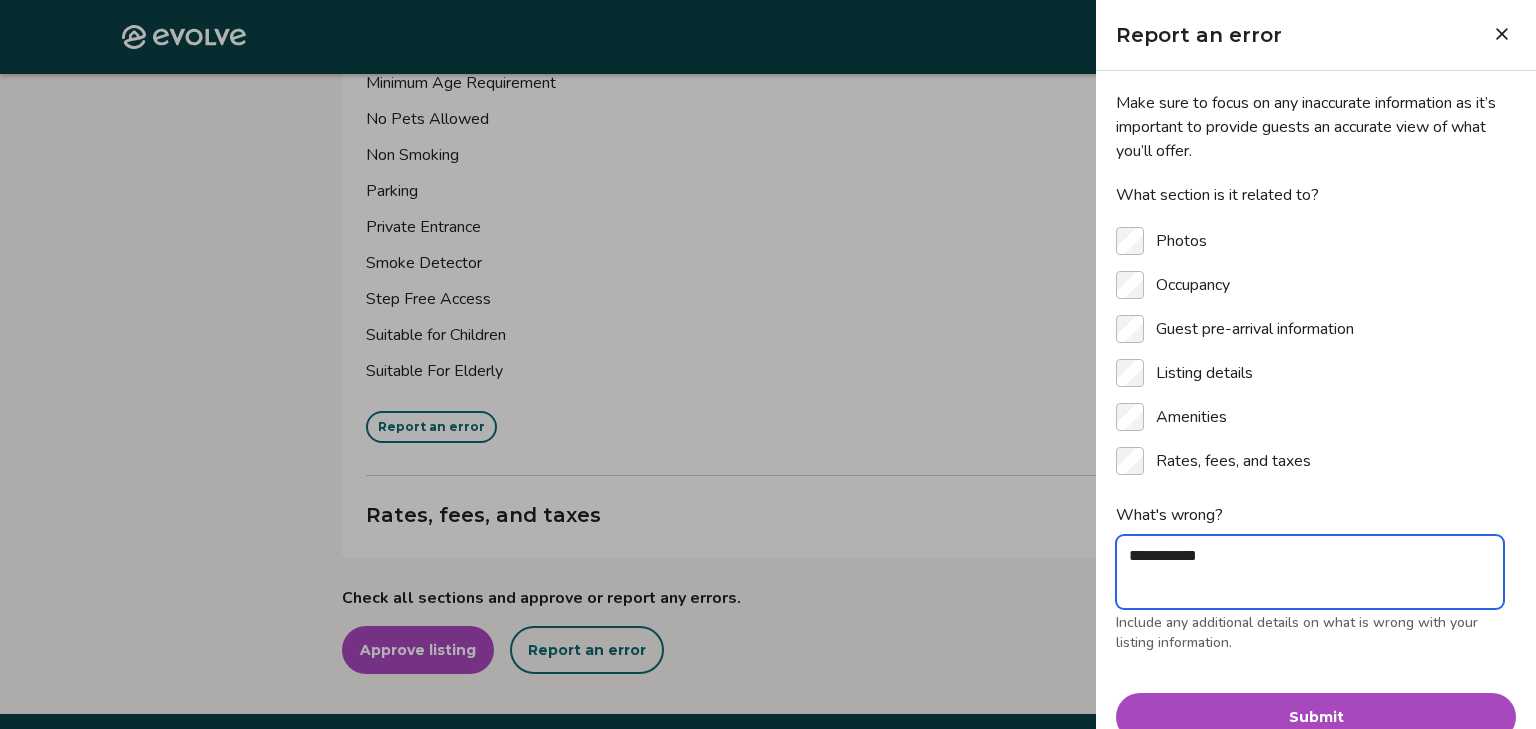 paste on "**********" 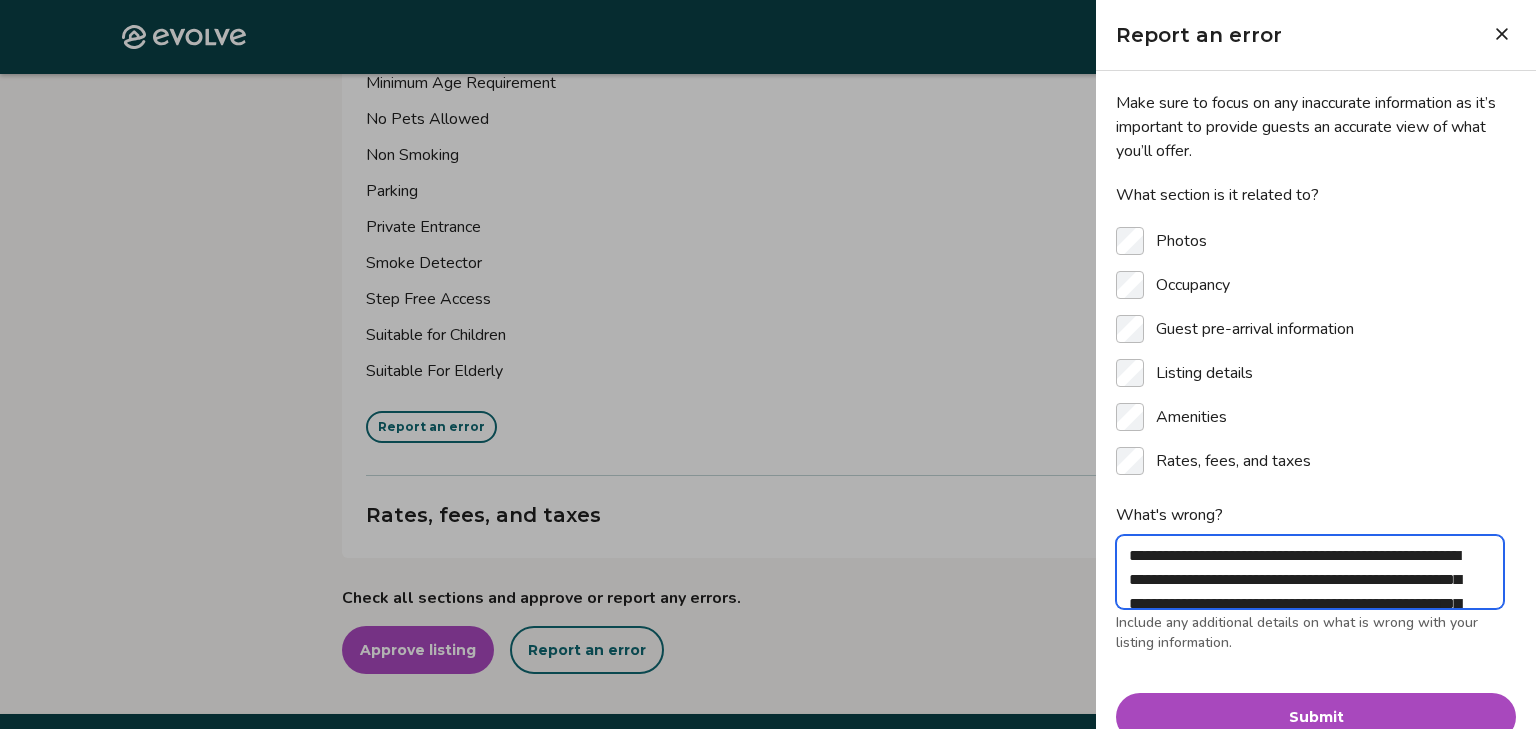 scroll, scrollTop: 30, scrollLeft: 0, axis: vertical 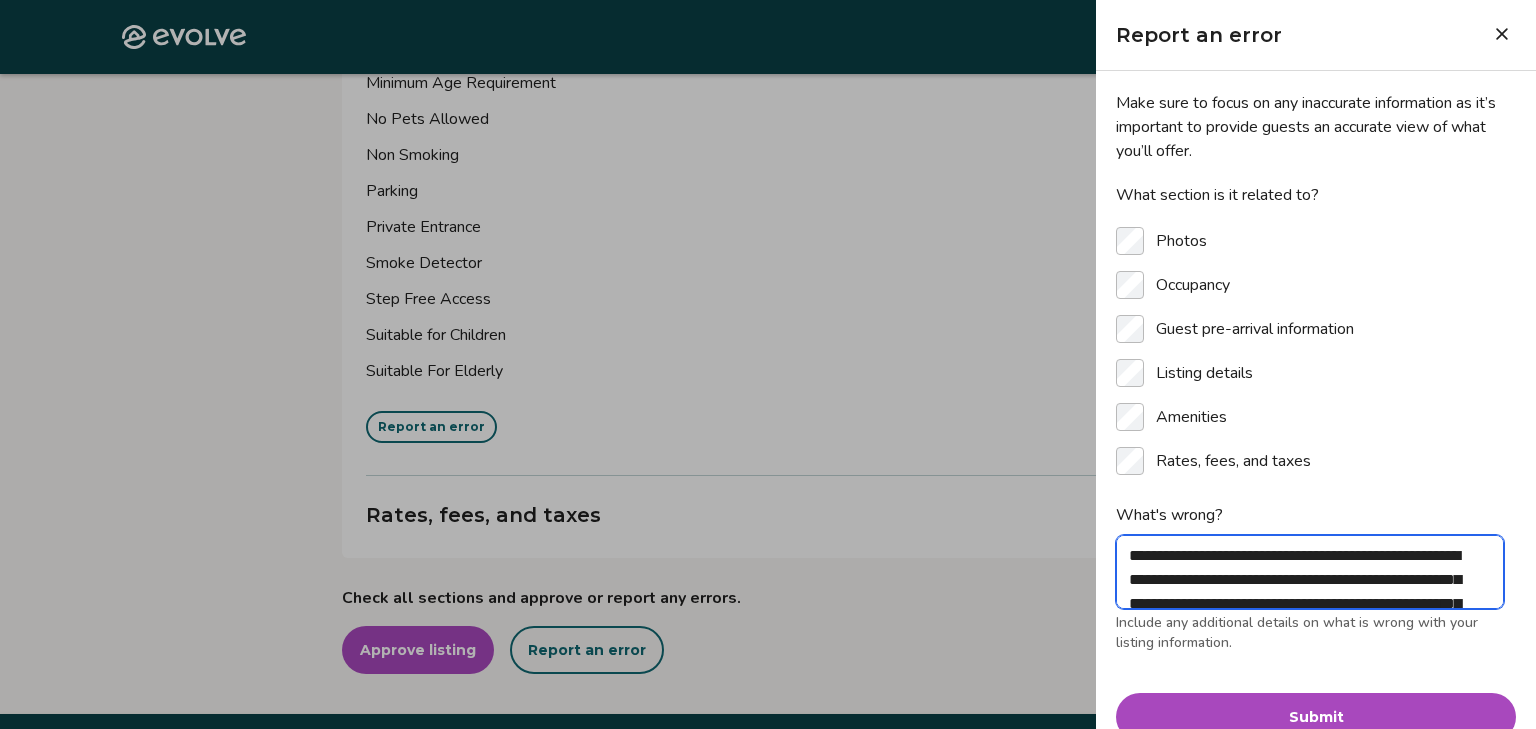 drag, startPoint x: 1396, startPoint y: 557, endPoint x: 1212, endPoint y: 552, distance: 184.06792 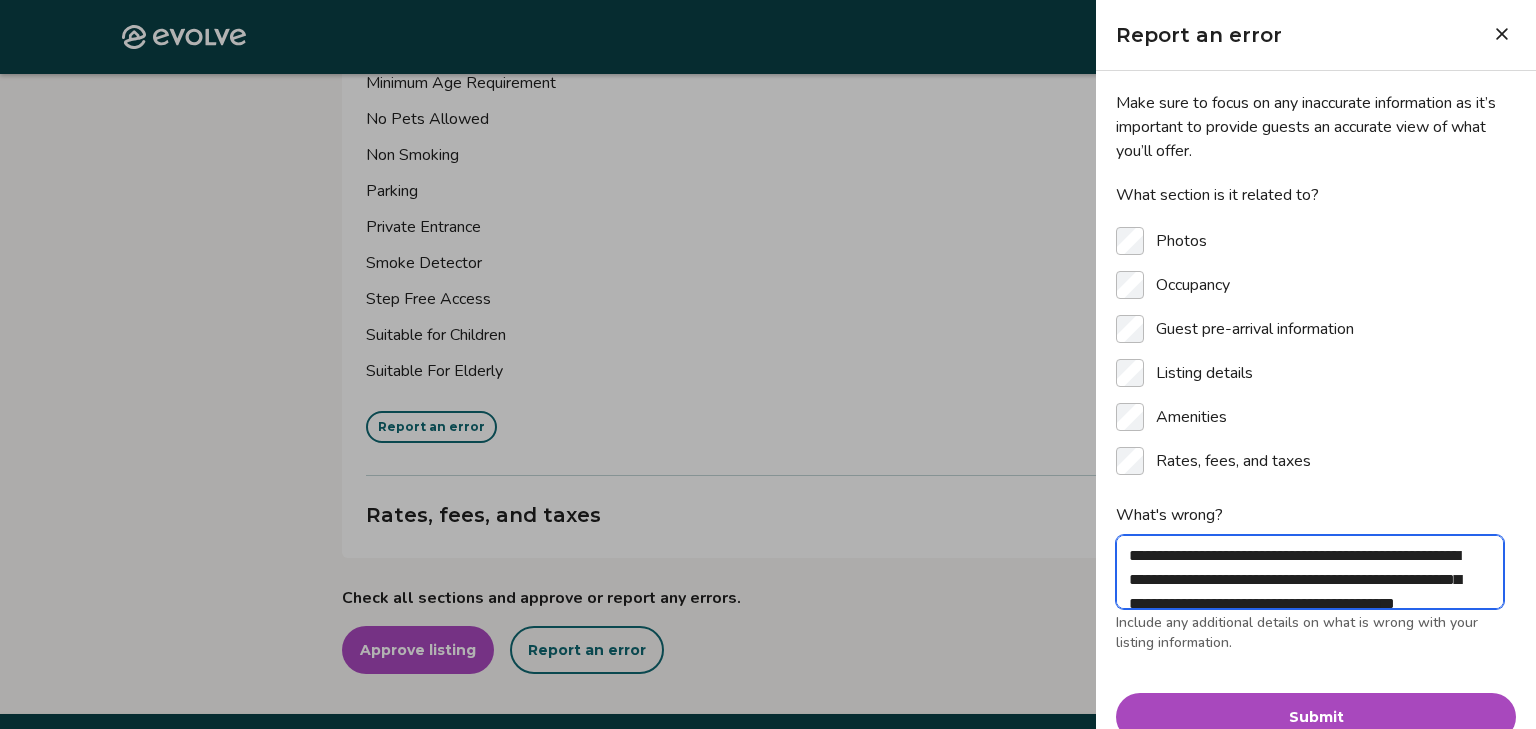 type on "**********" 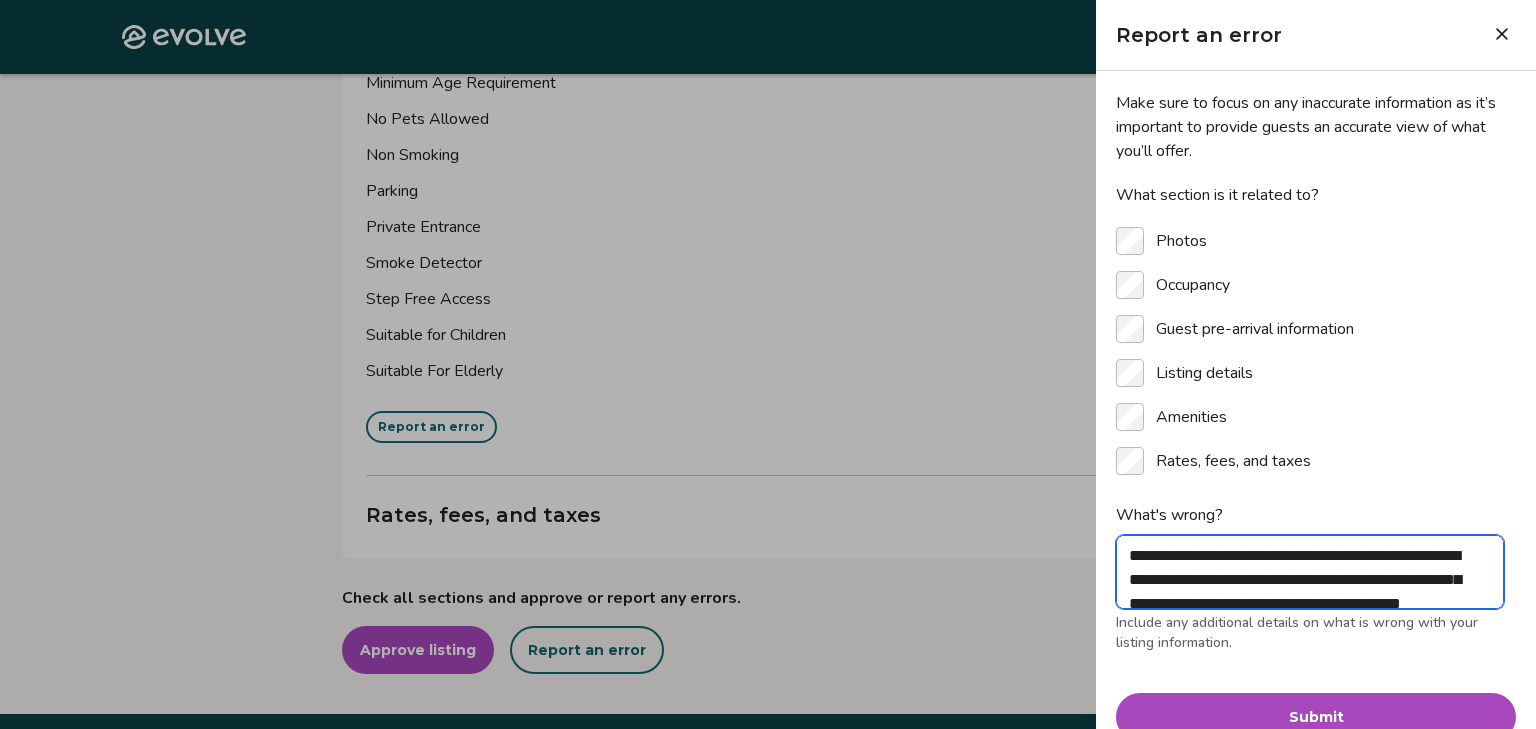 type on "**********" 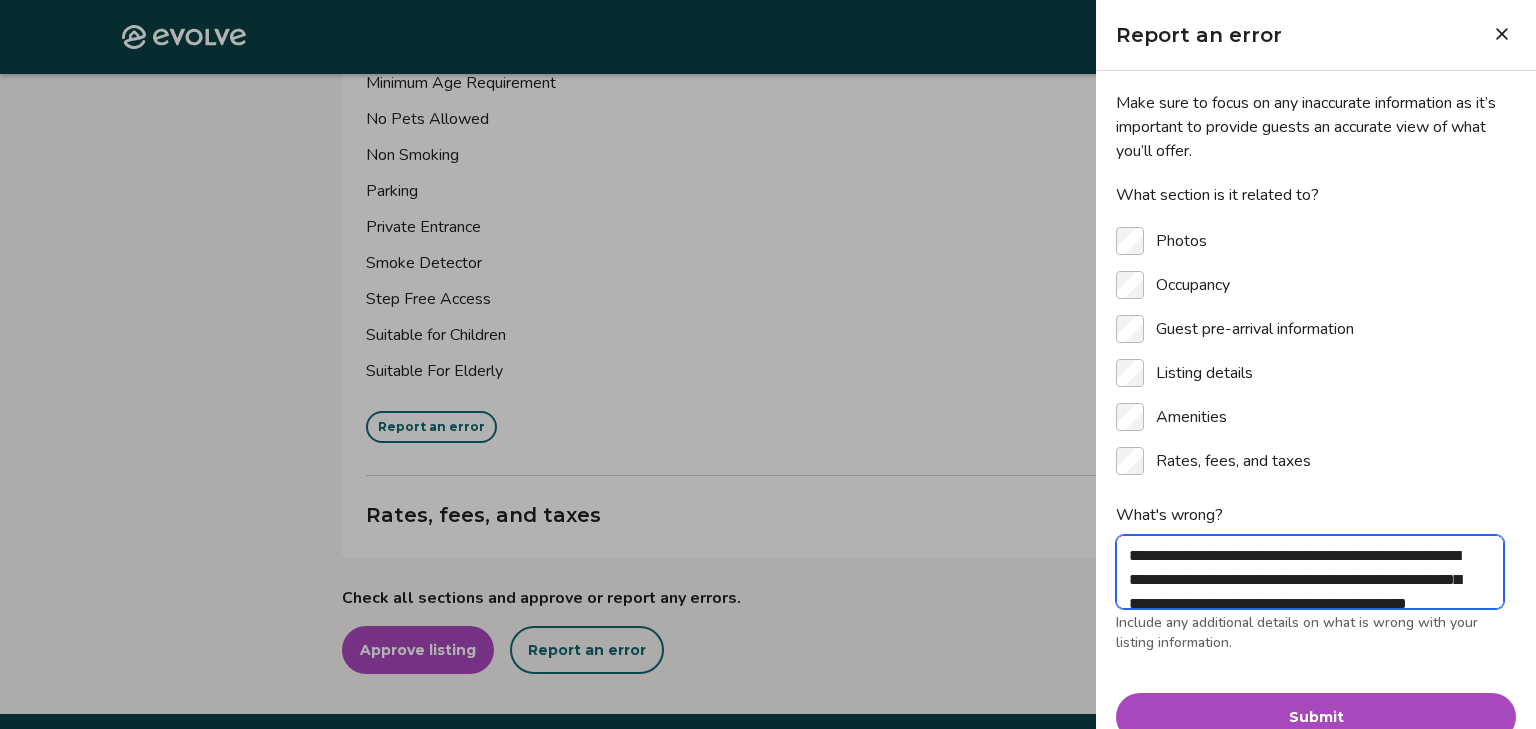 type on "**********" 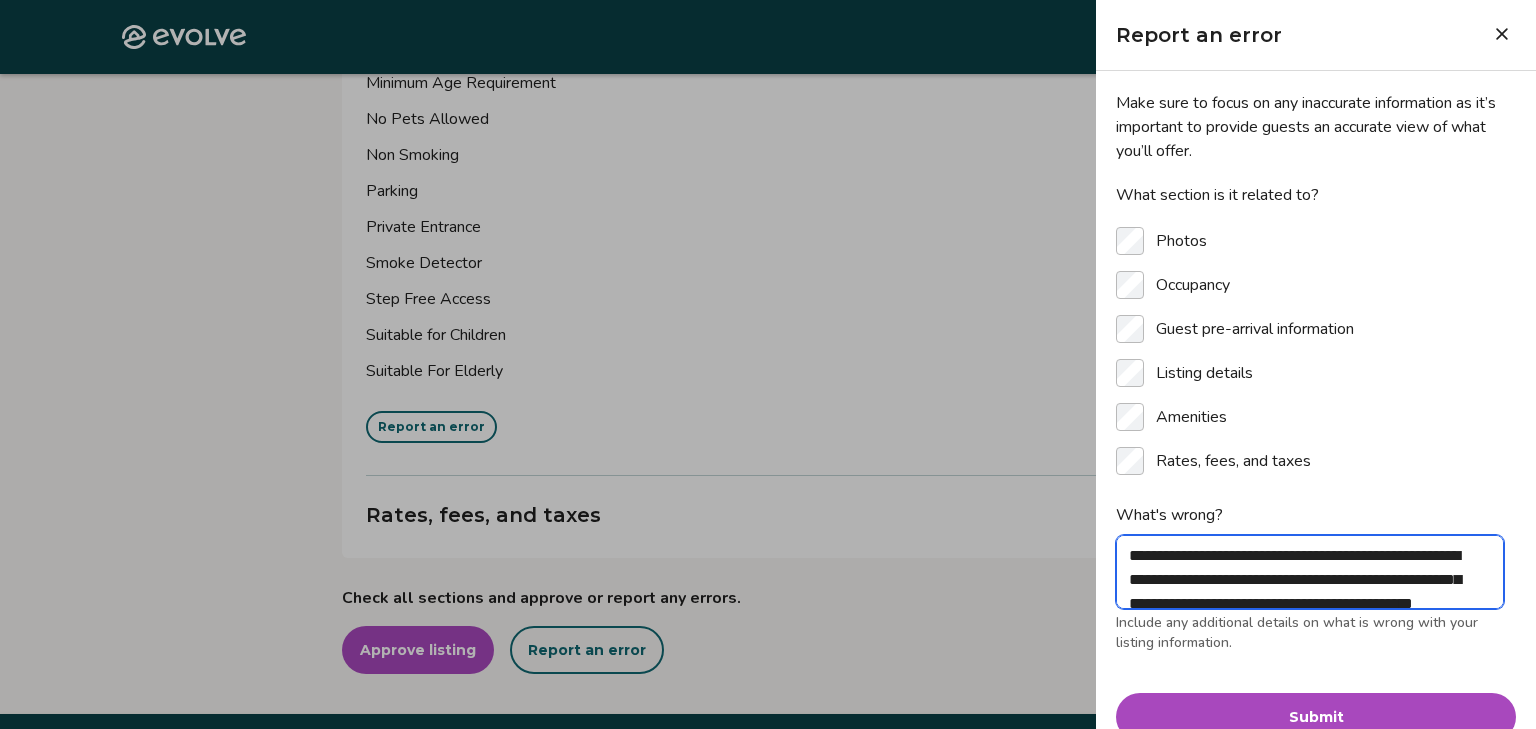 type on "**********" 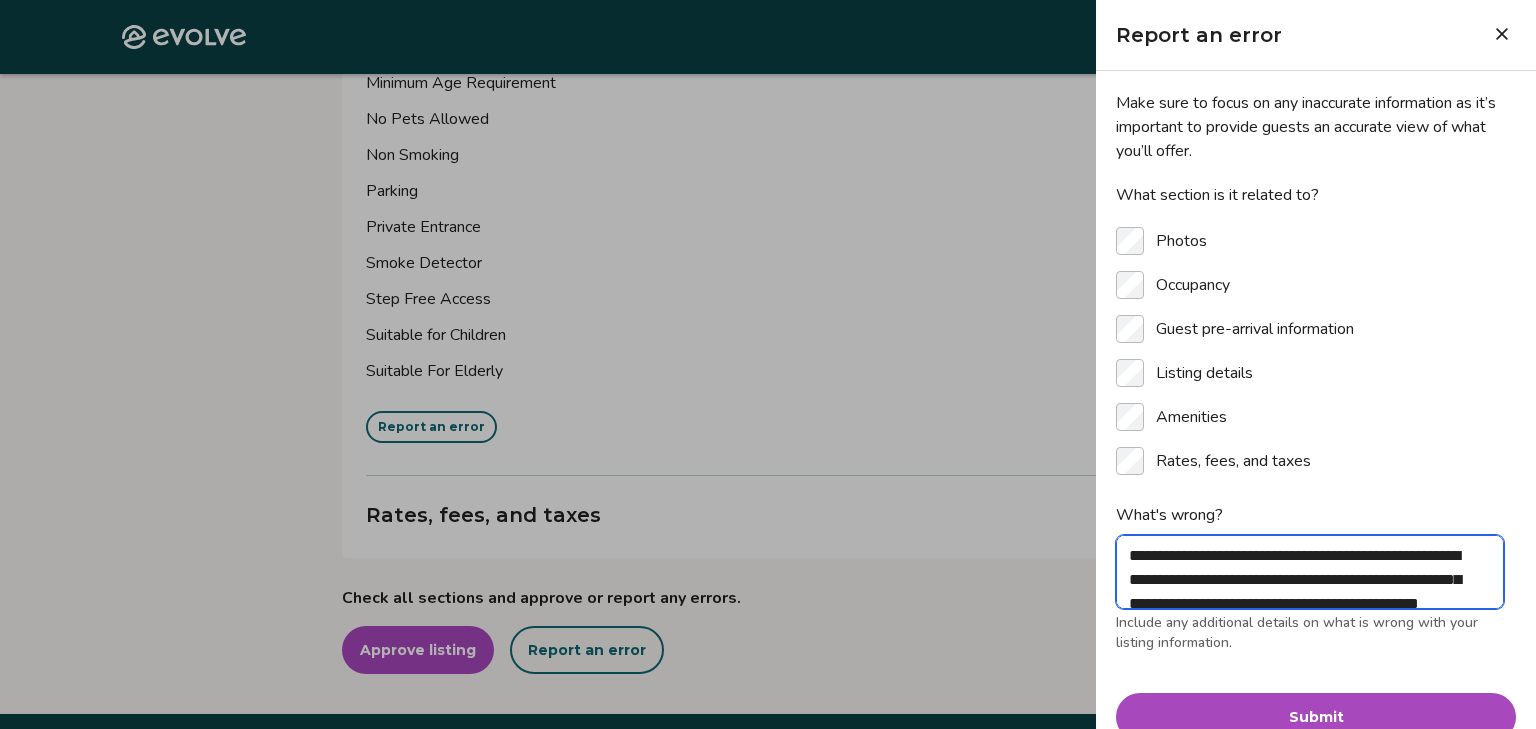 type on "**********" 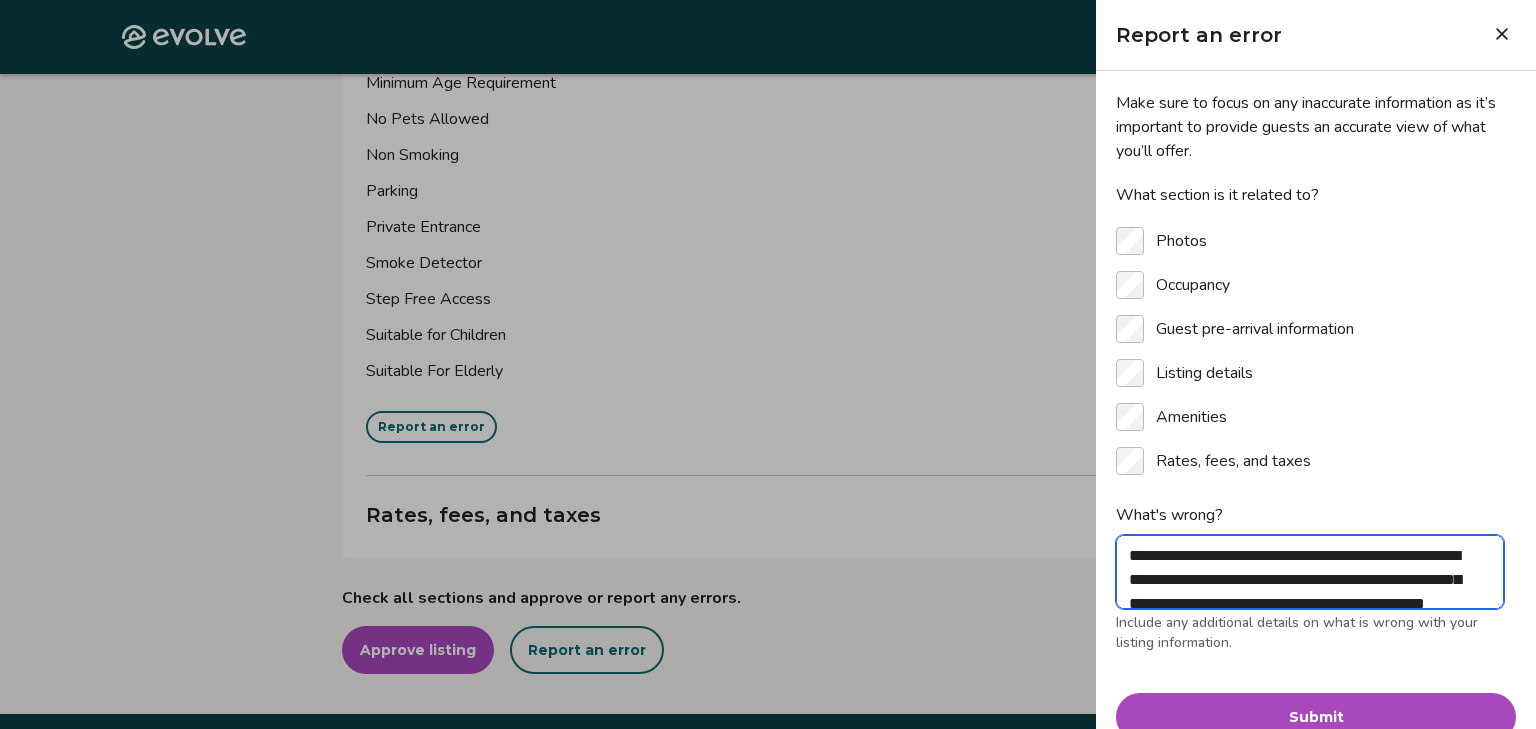 type on "**********" 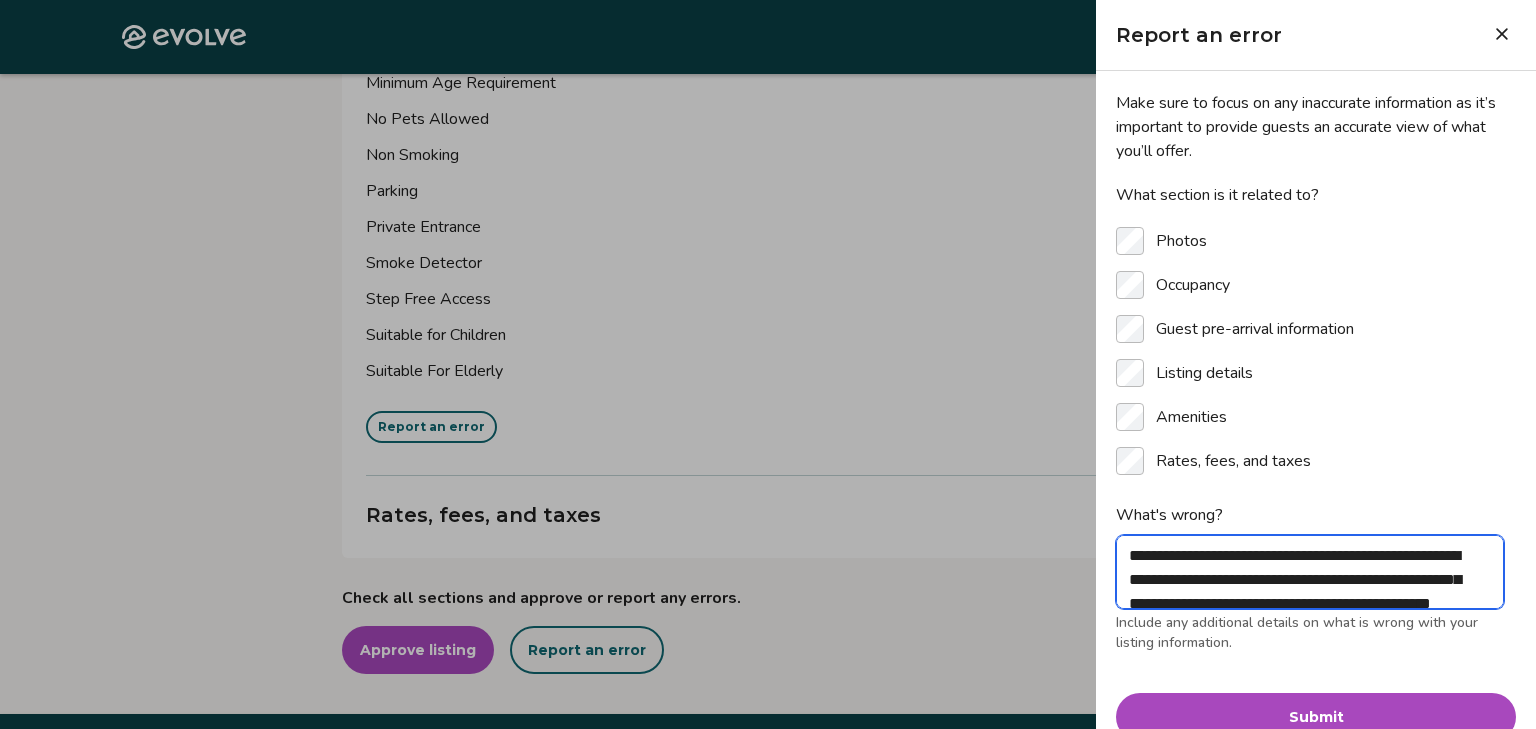 type on "**********" 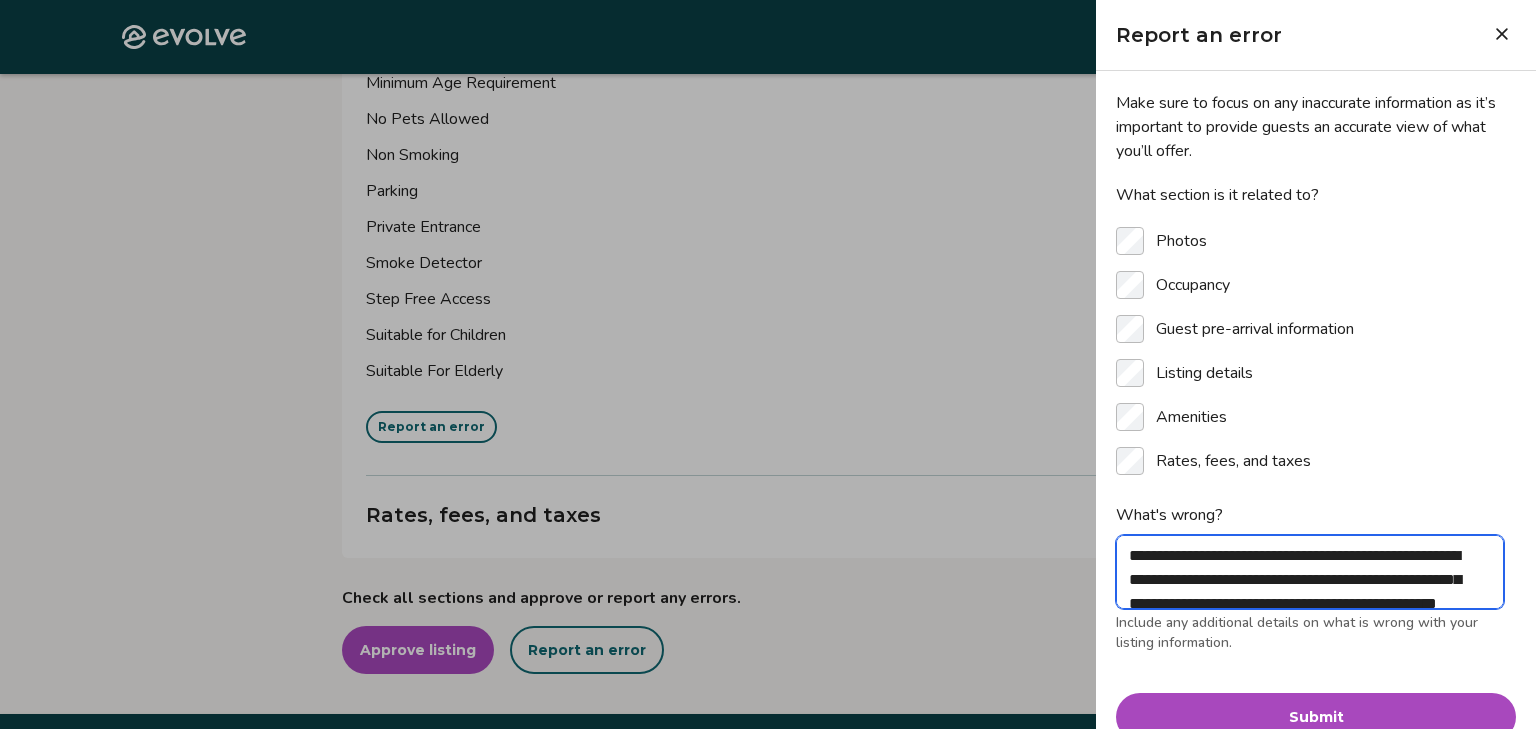 type on "**********" 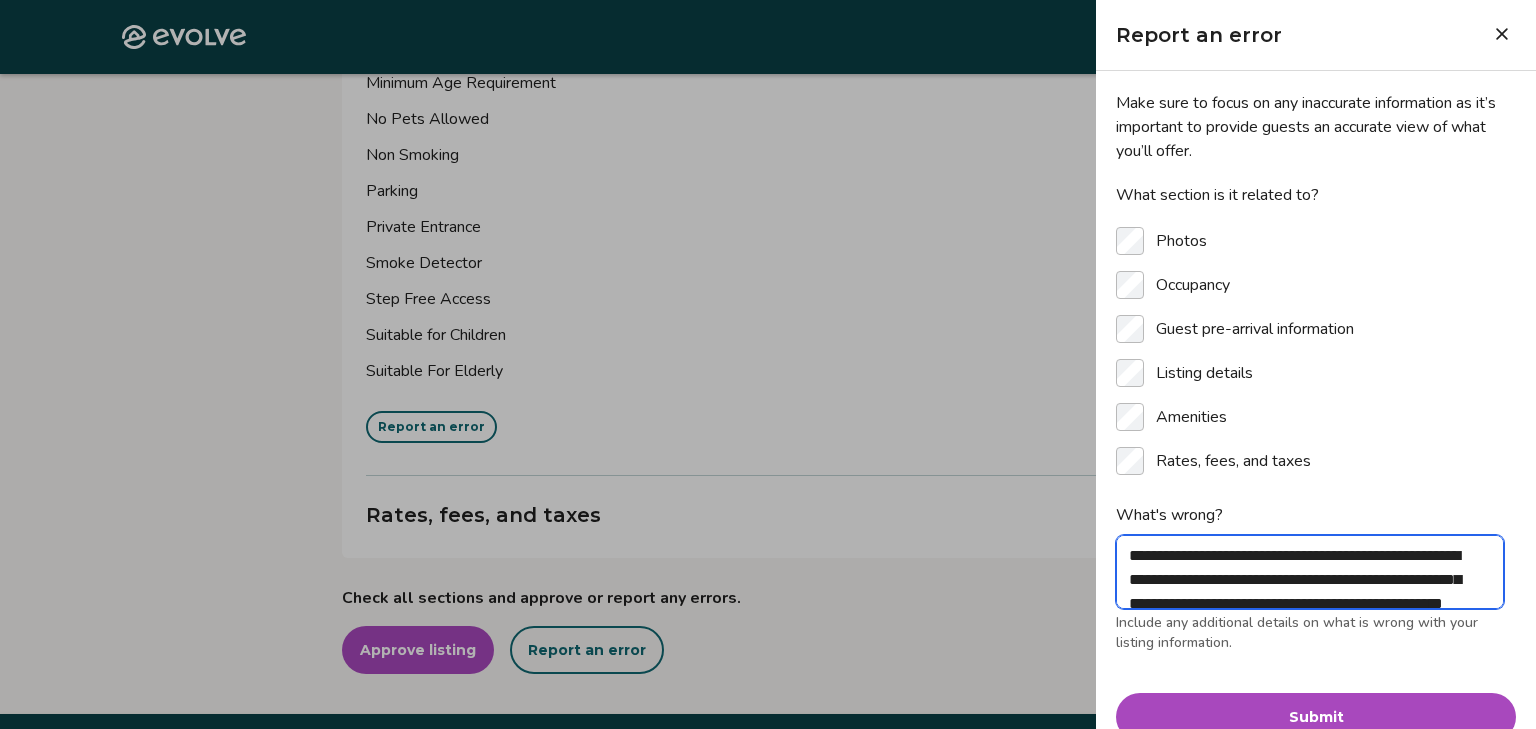 type on "**********" 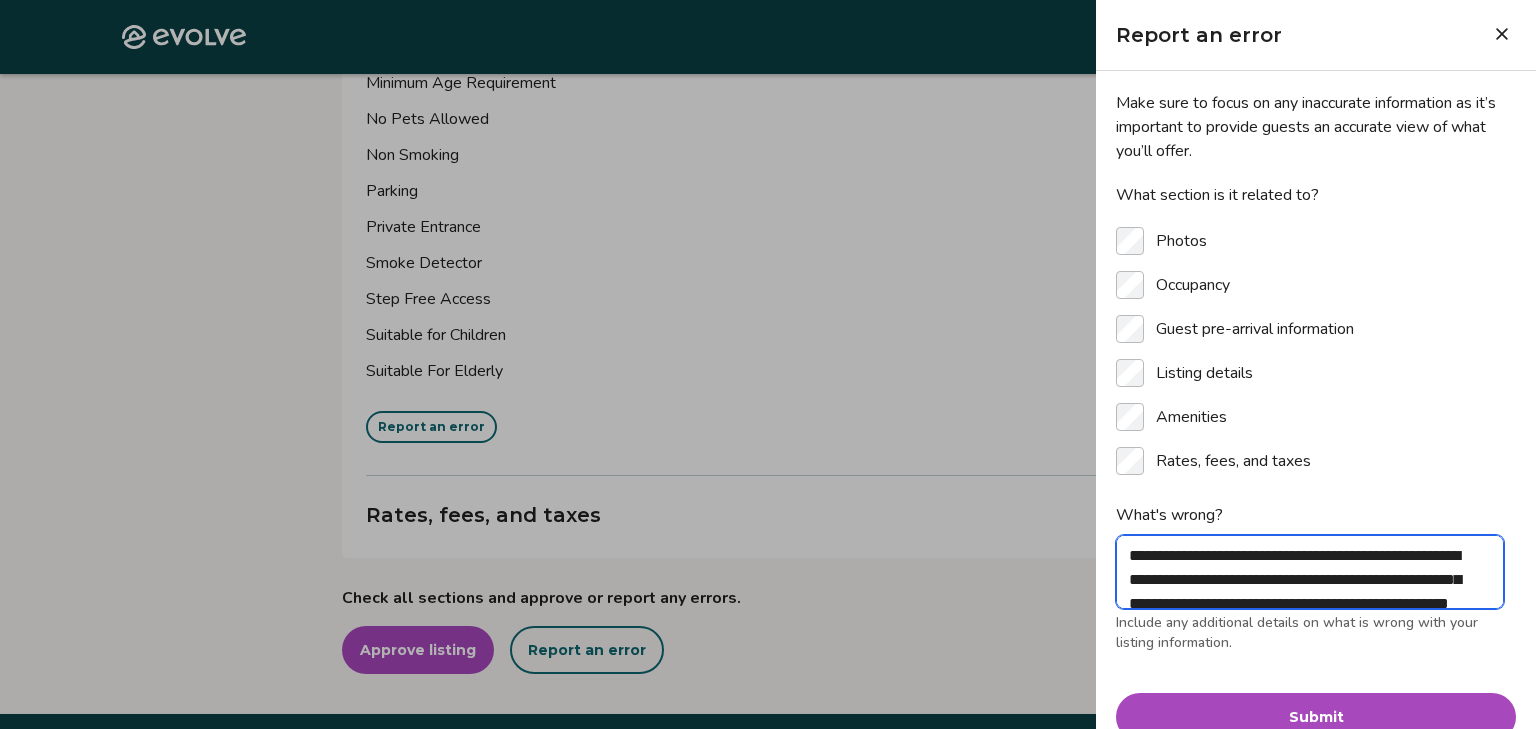 type on "**********" 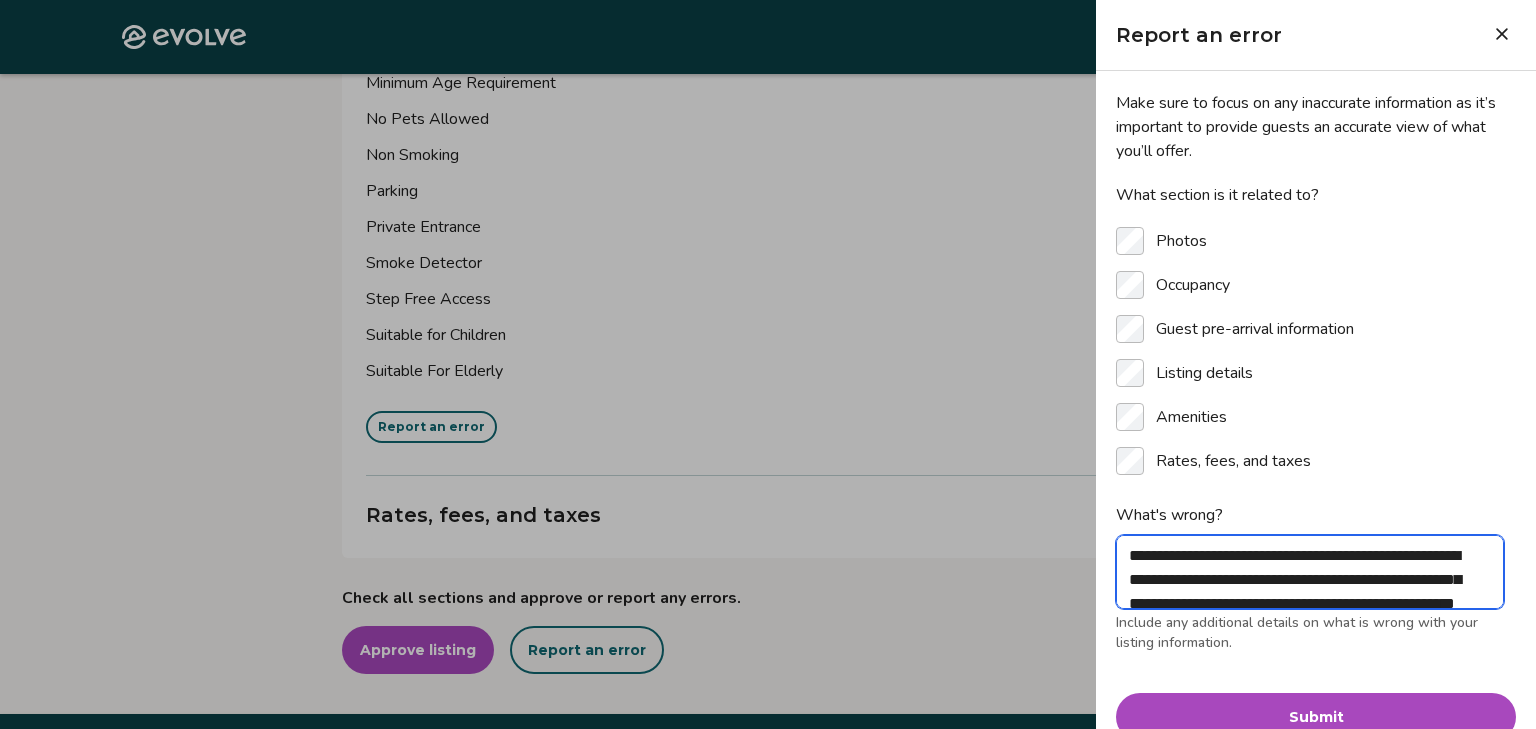 type on "**********" 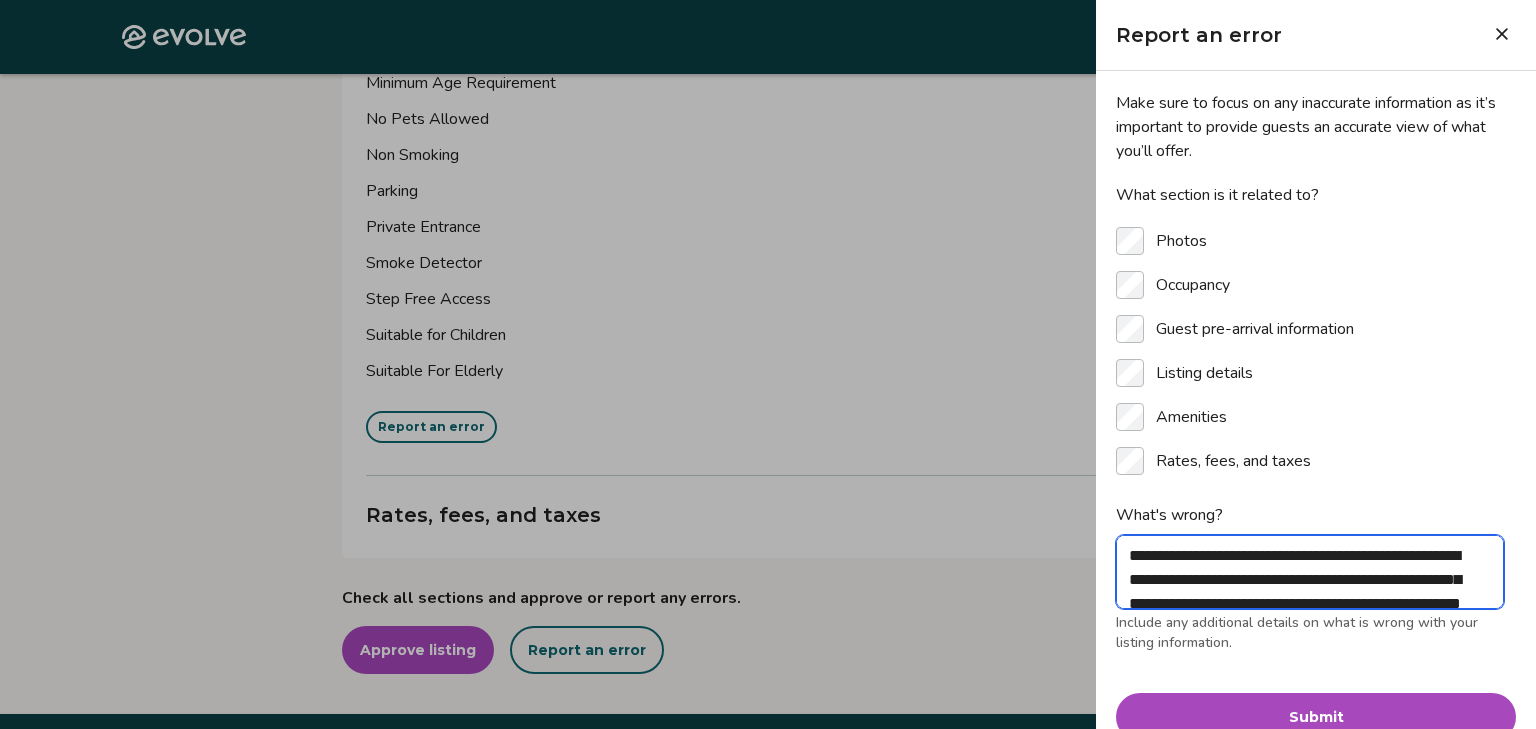 type on "*" 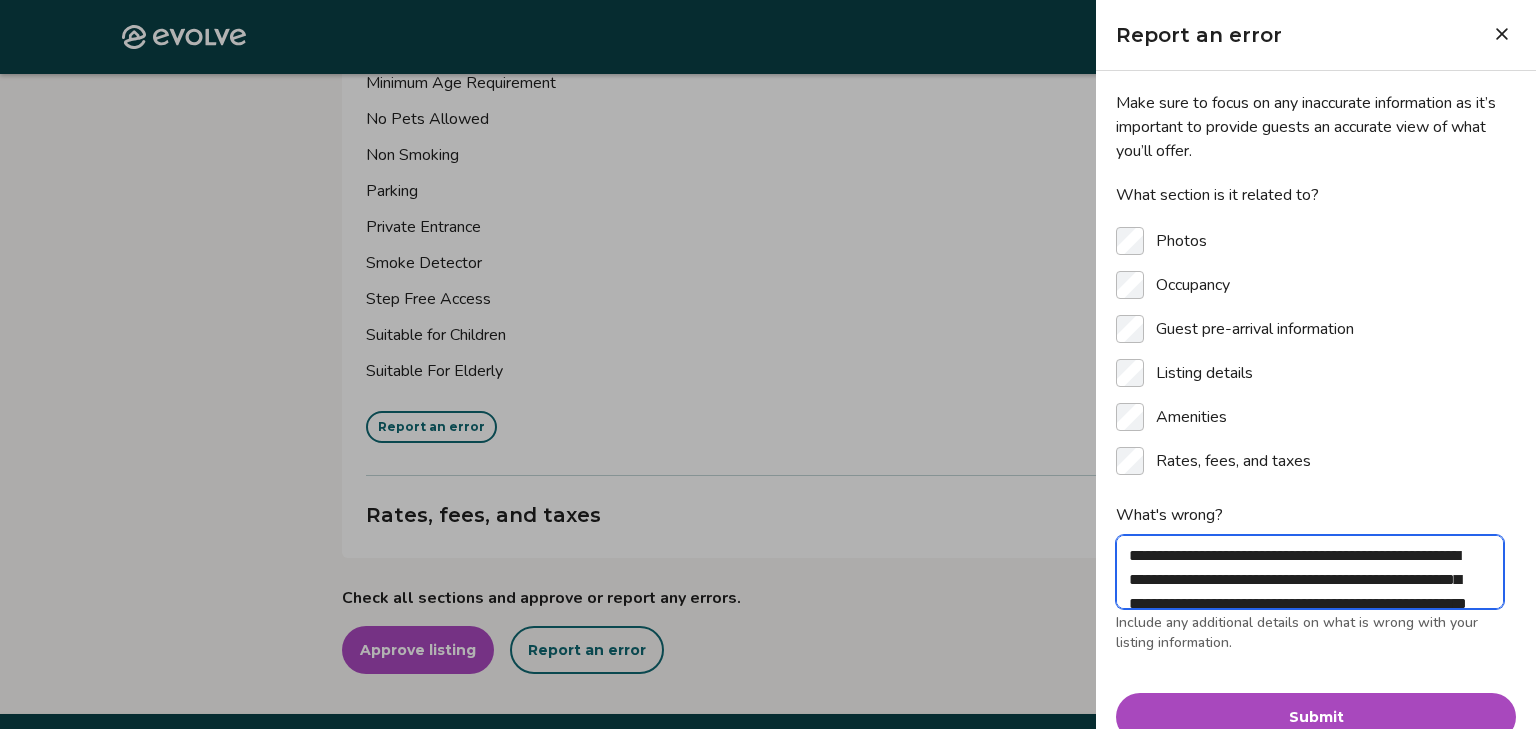 type on "**********" 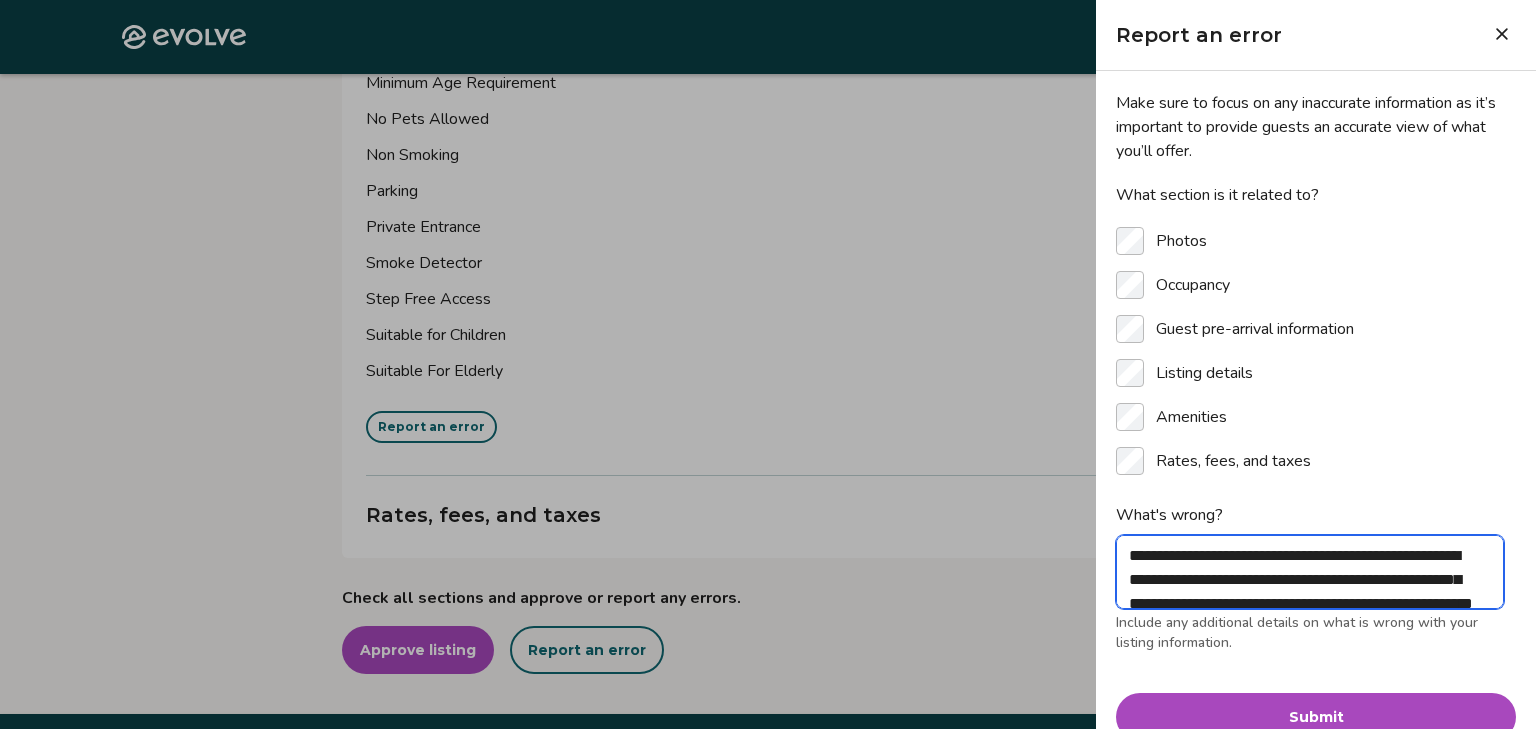 type on "**********" 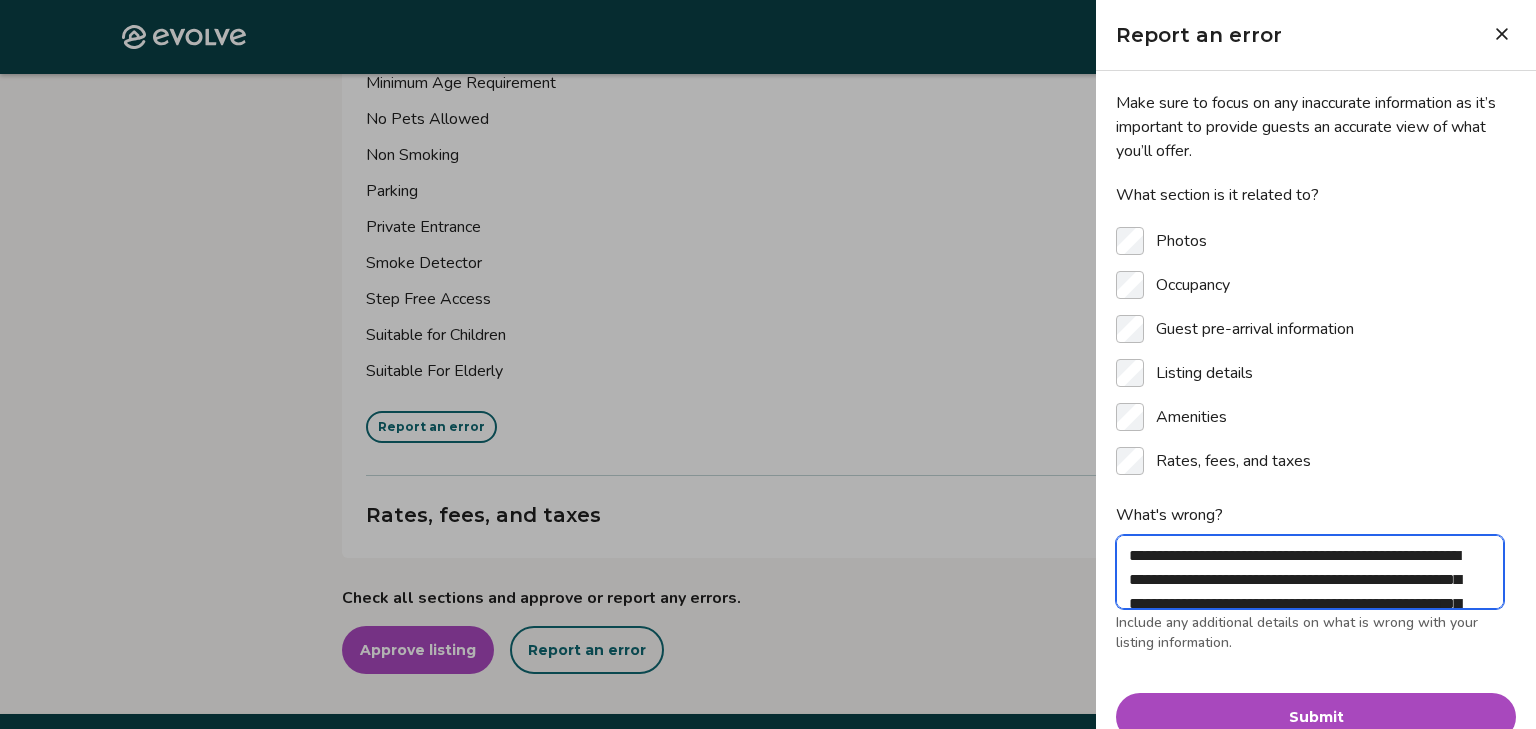 type on "*" 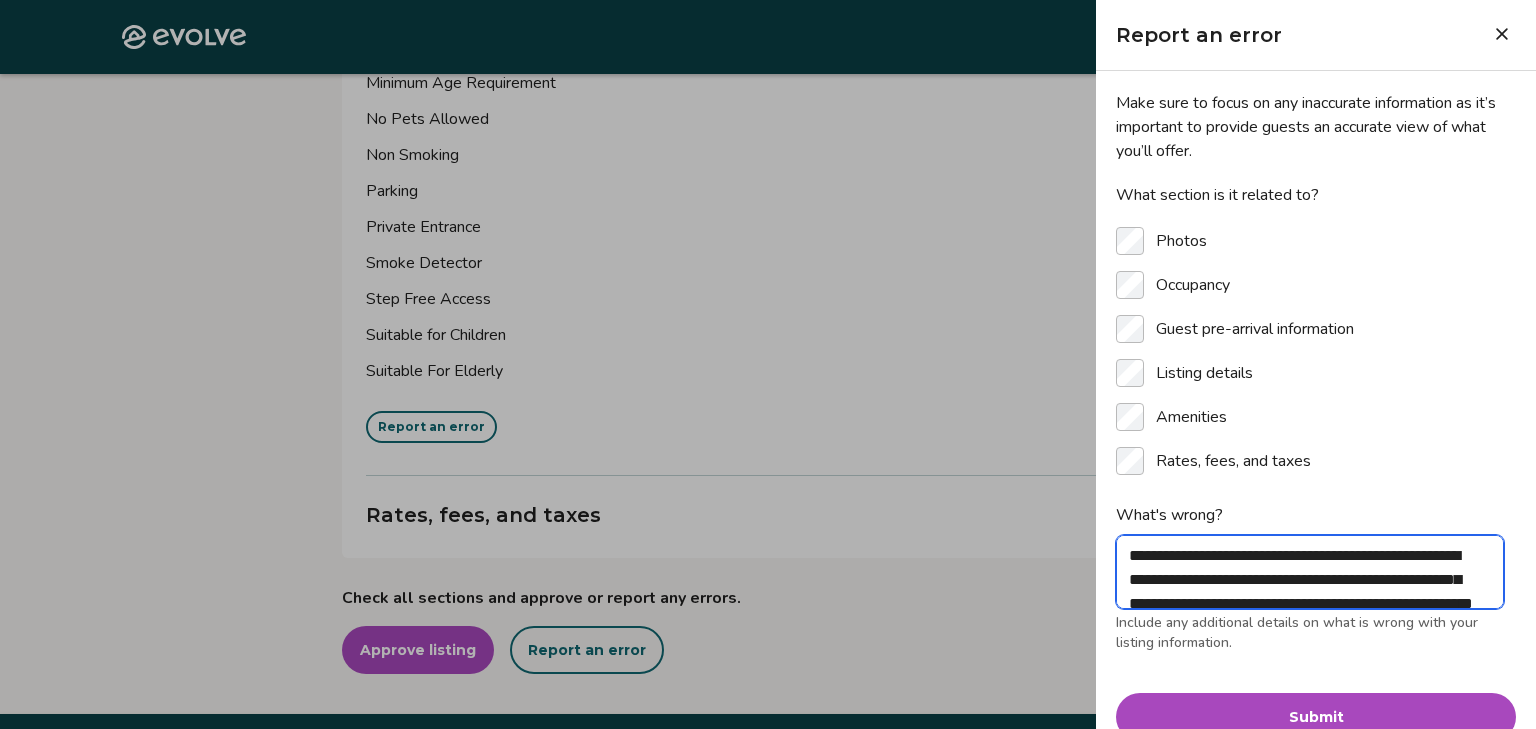 type on "**********" 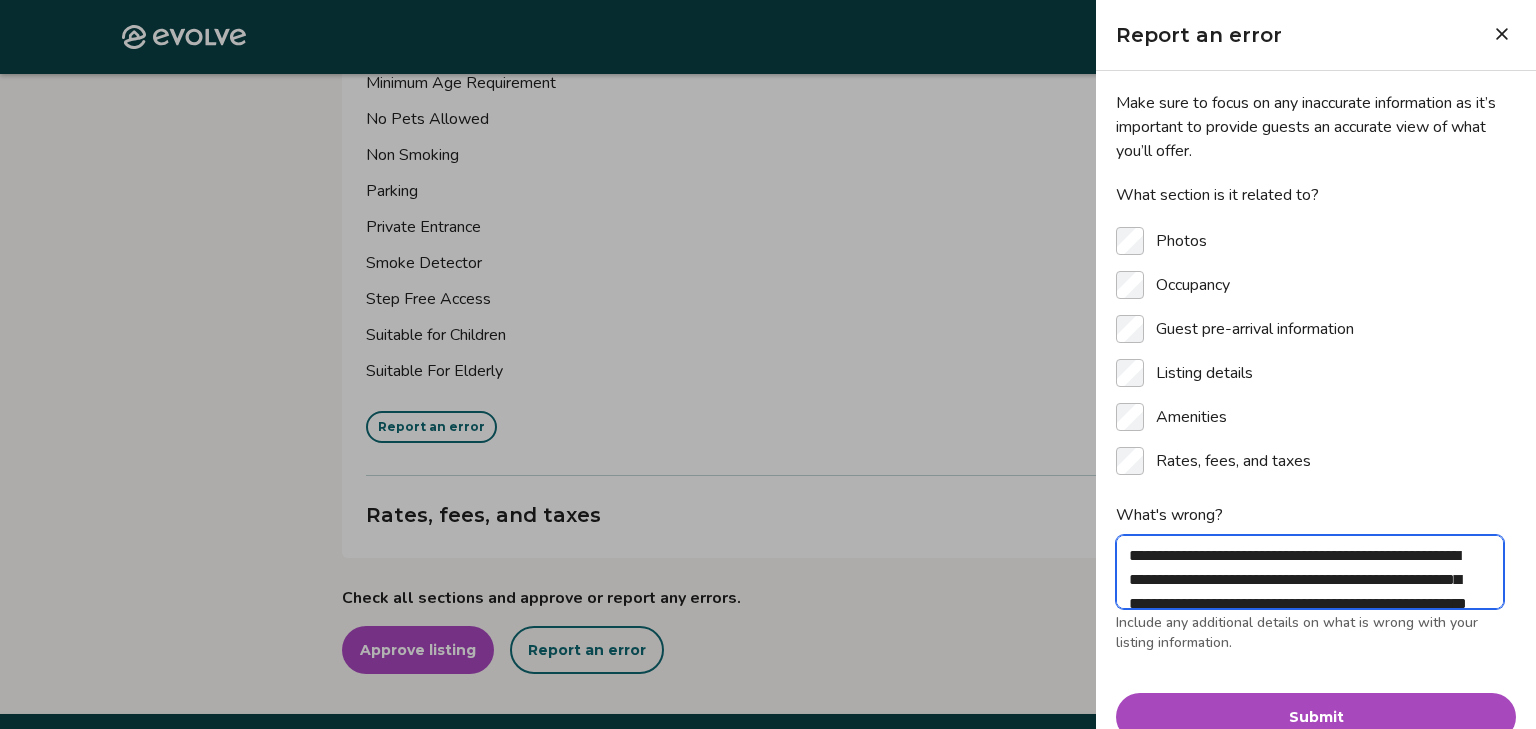 type on "**********" 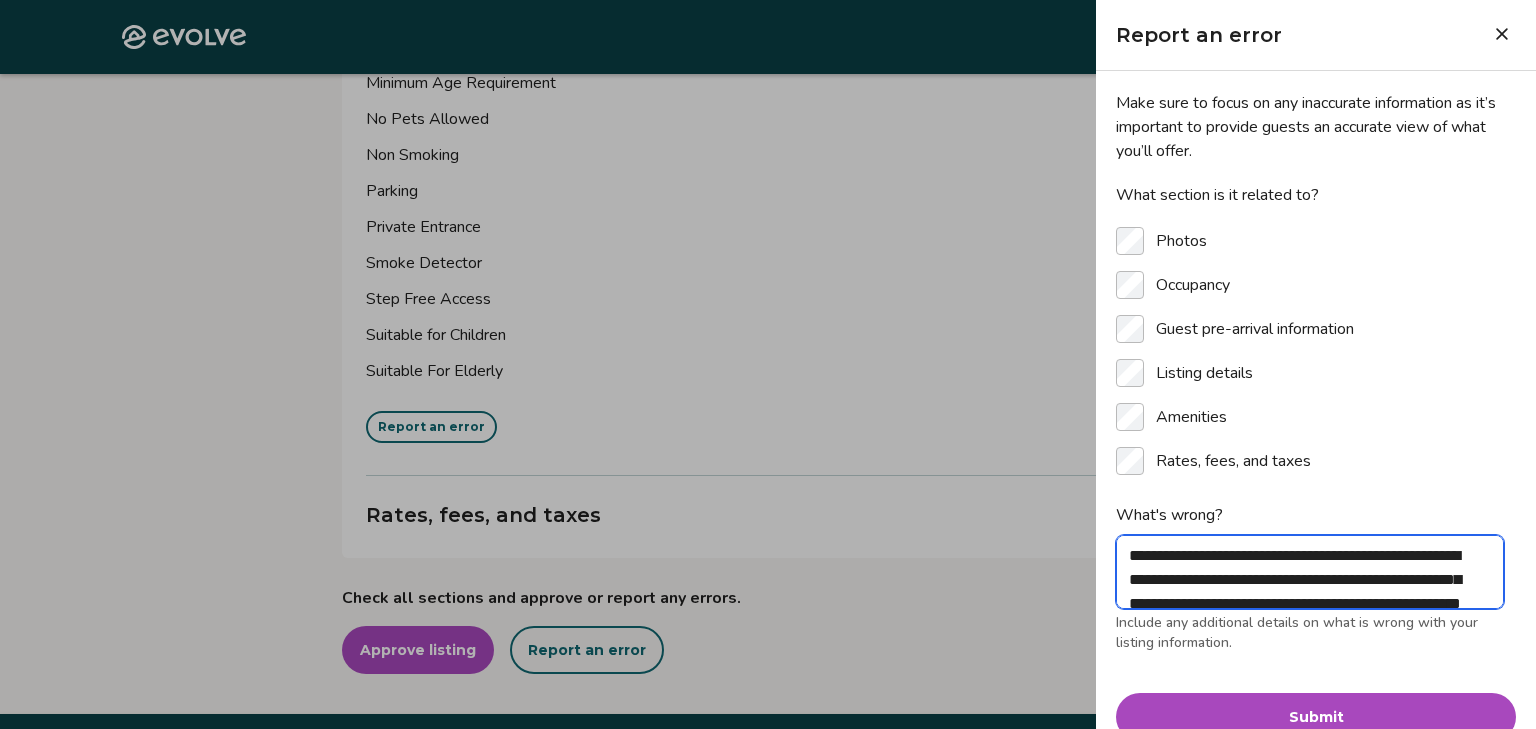 type on "*" 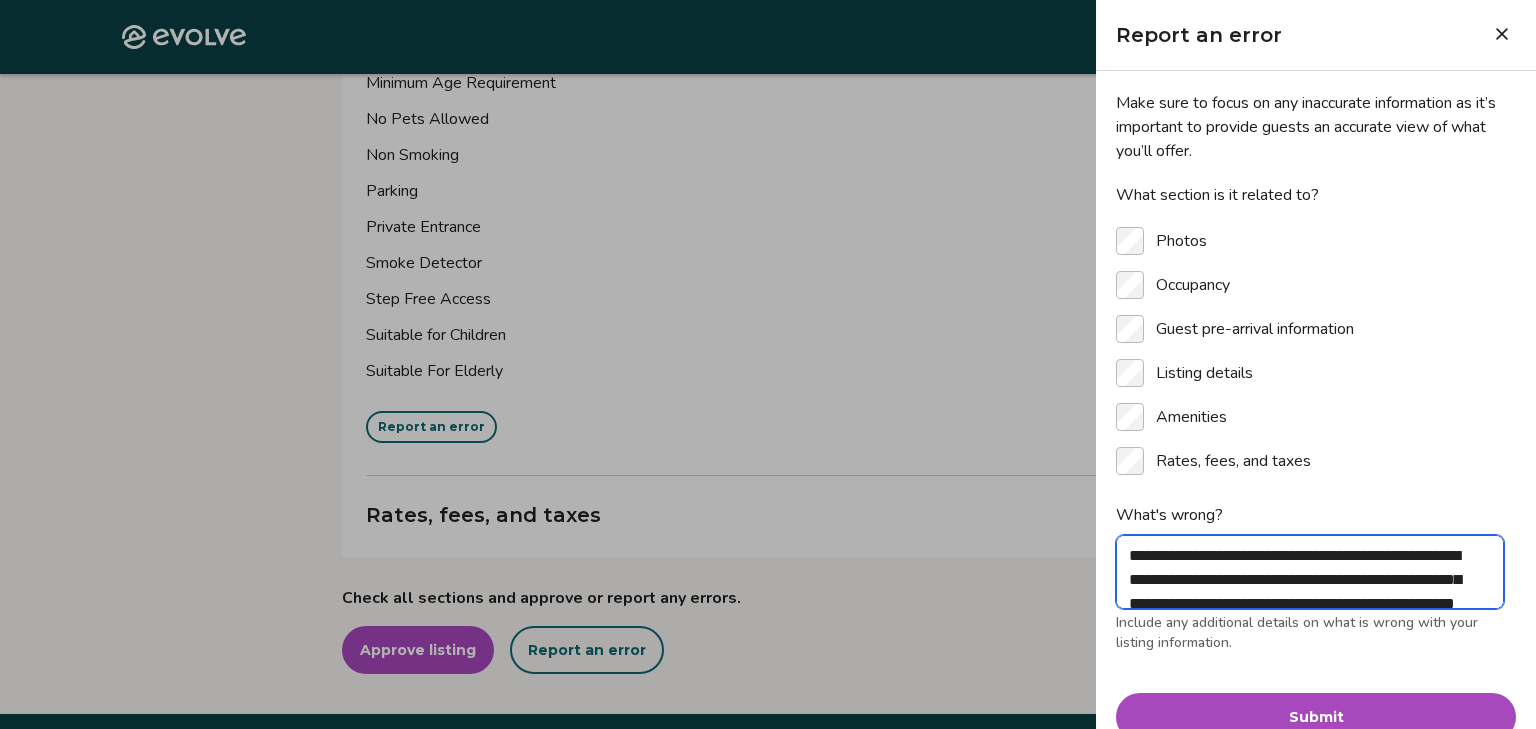 type on "**********" 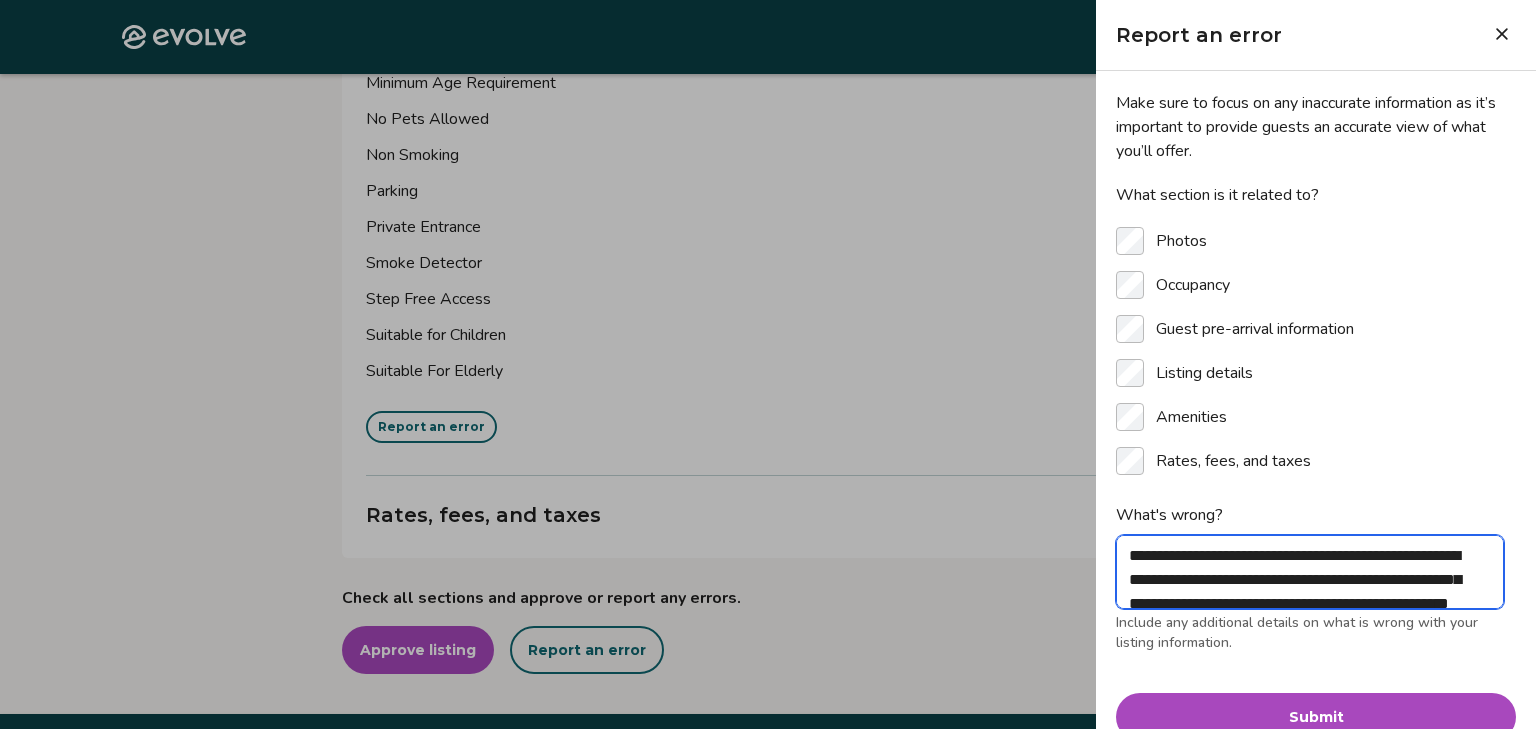 type on "**********" 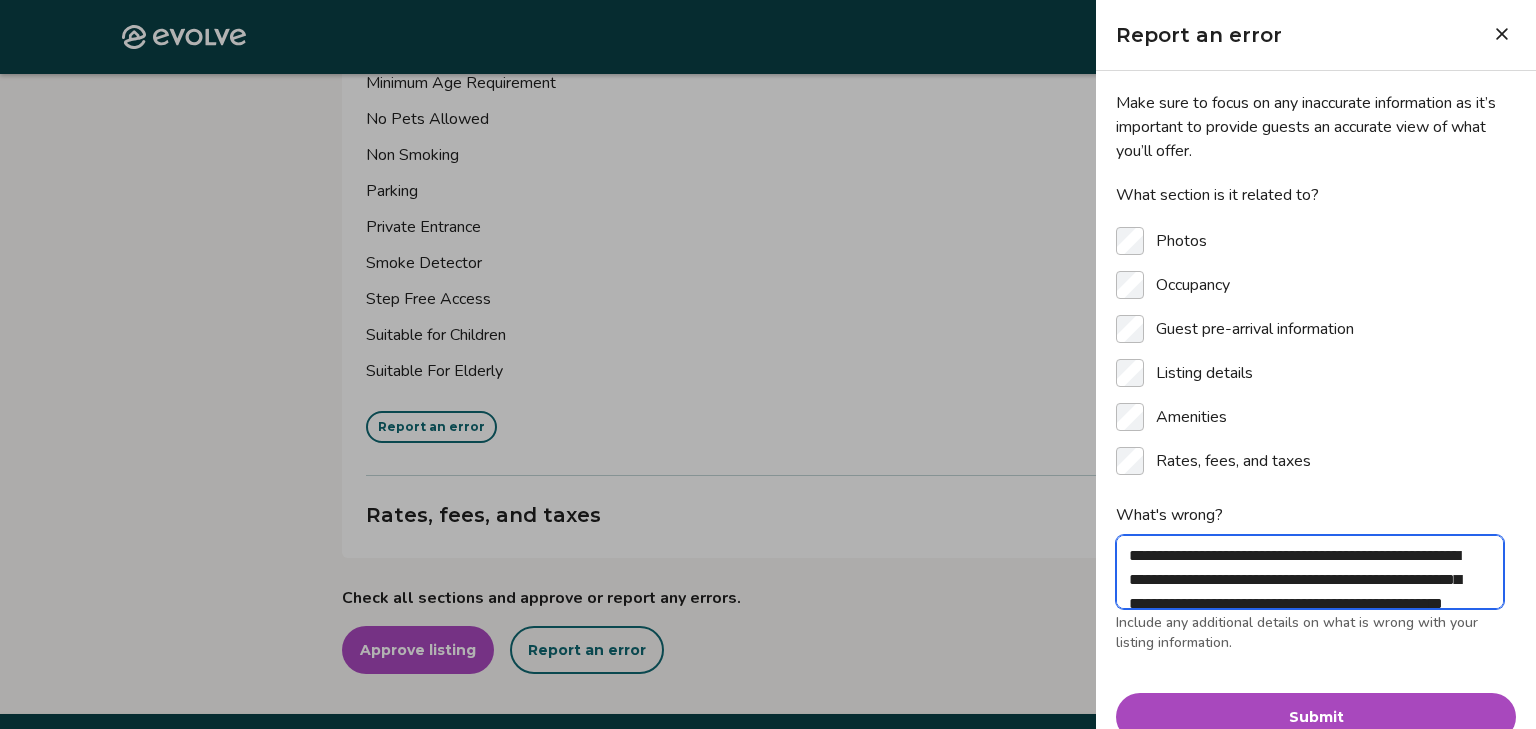 type on "**********" 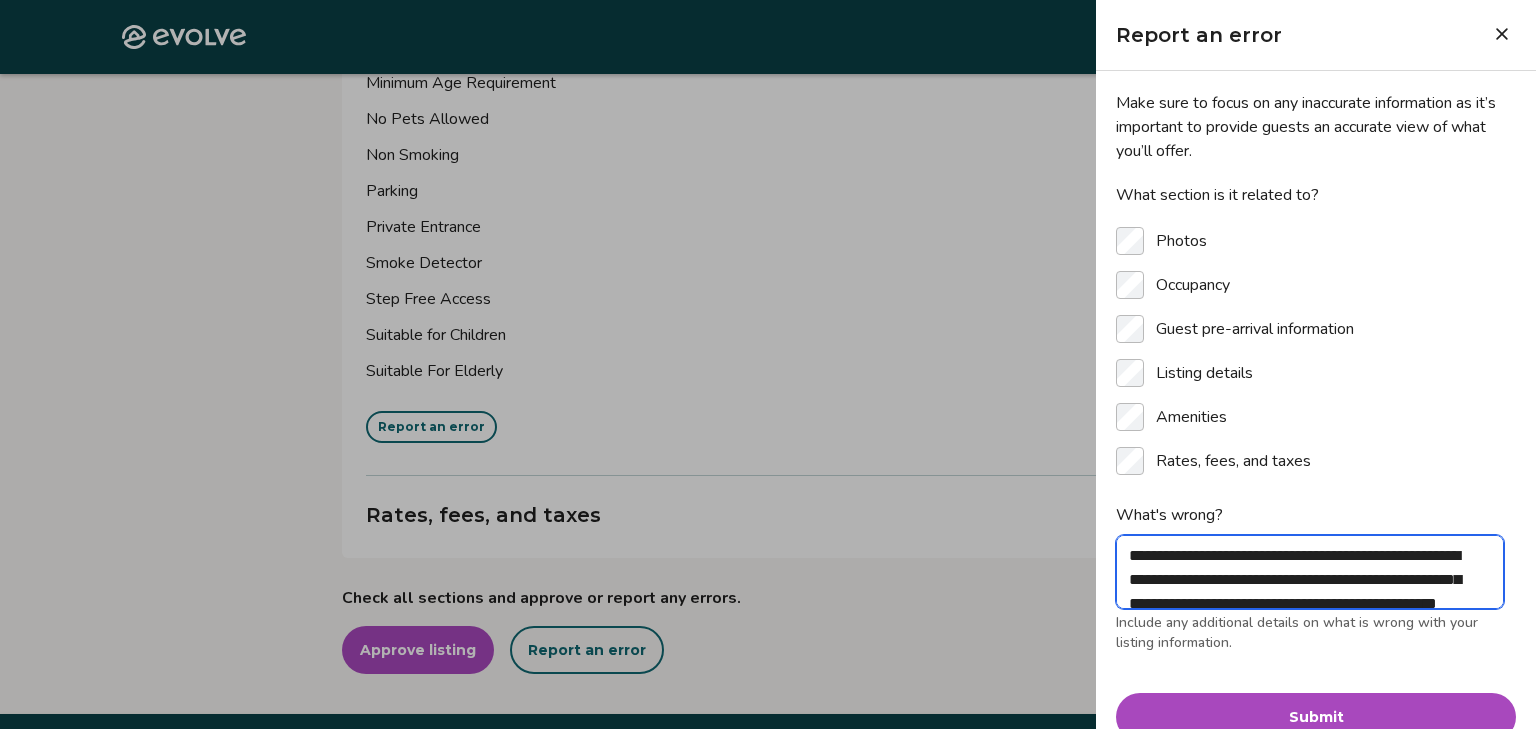 type on "**********" 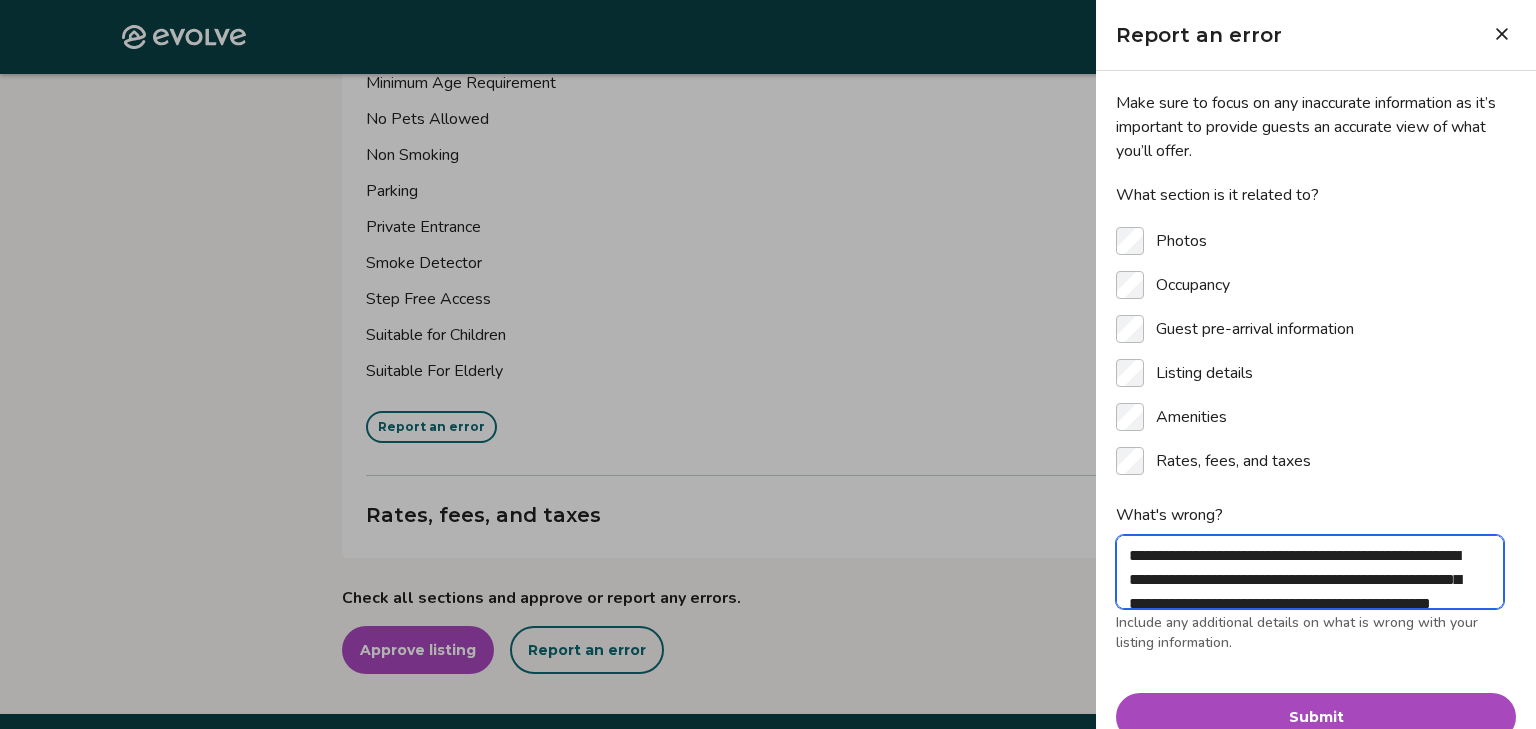 type on "**********" 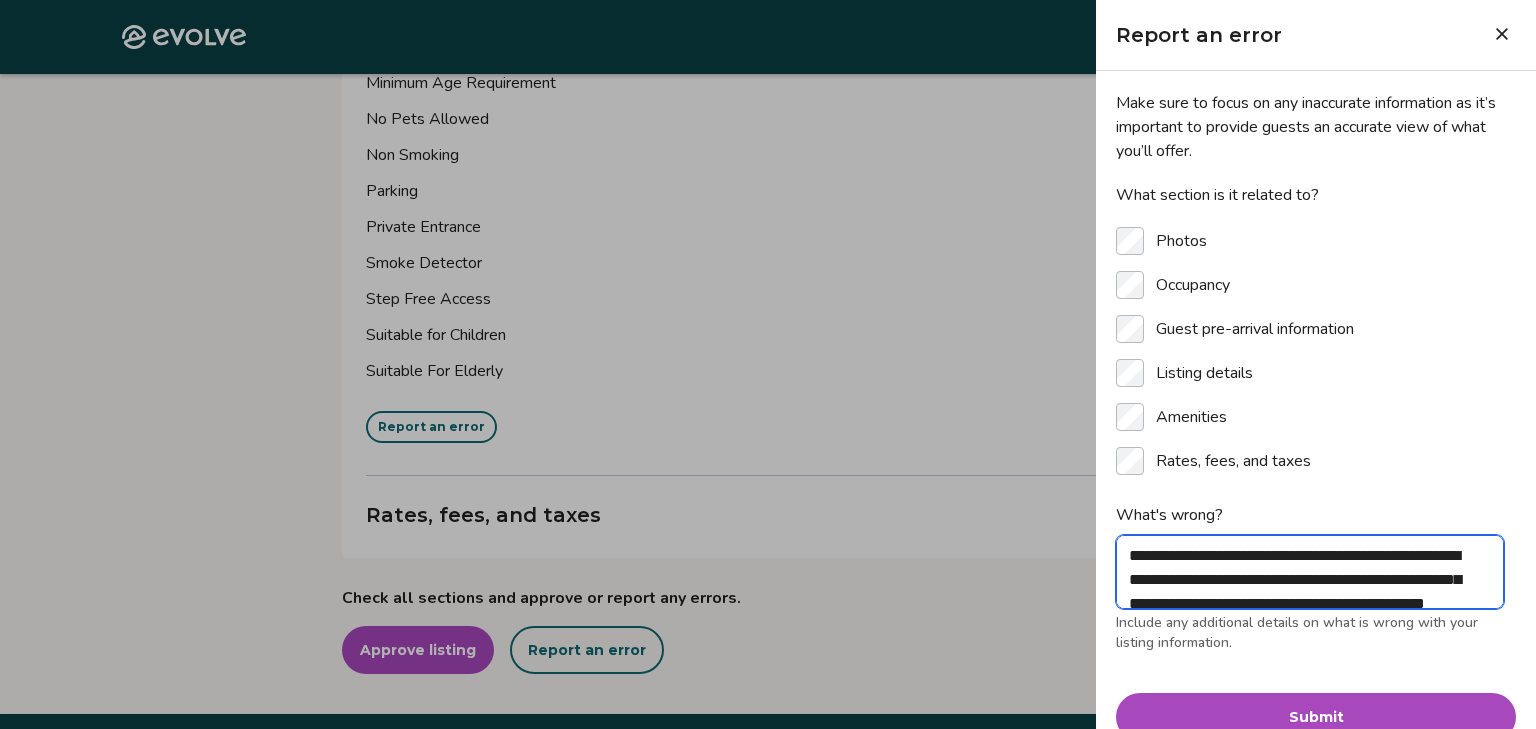 type on "**********" 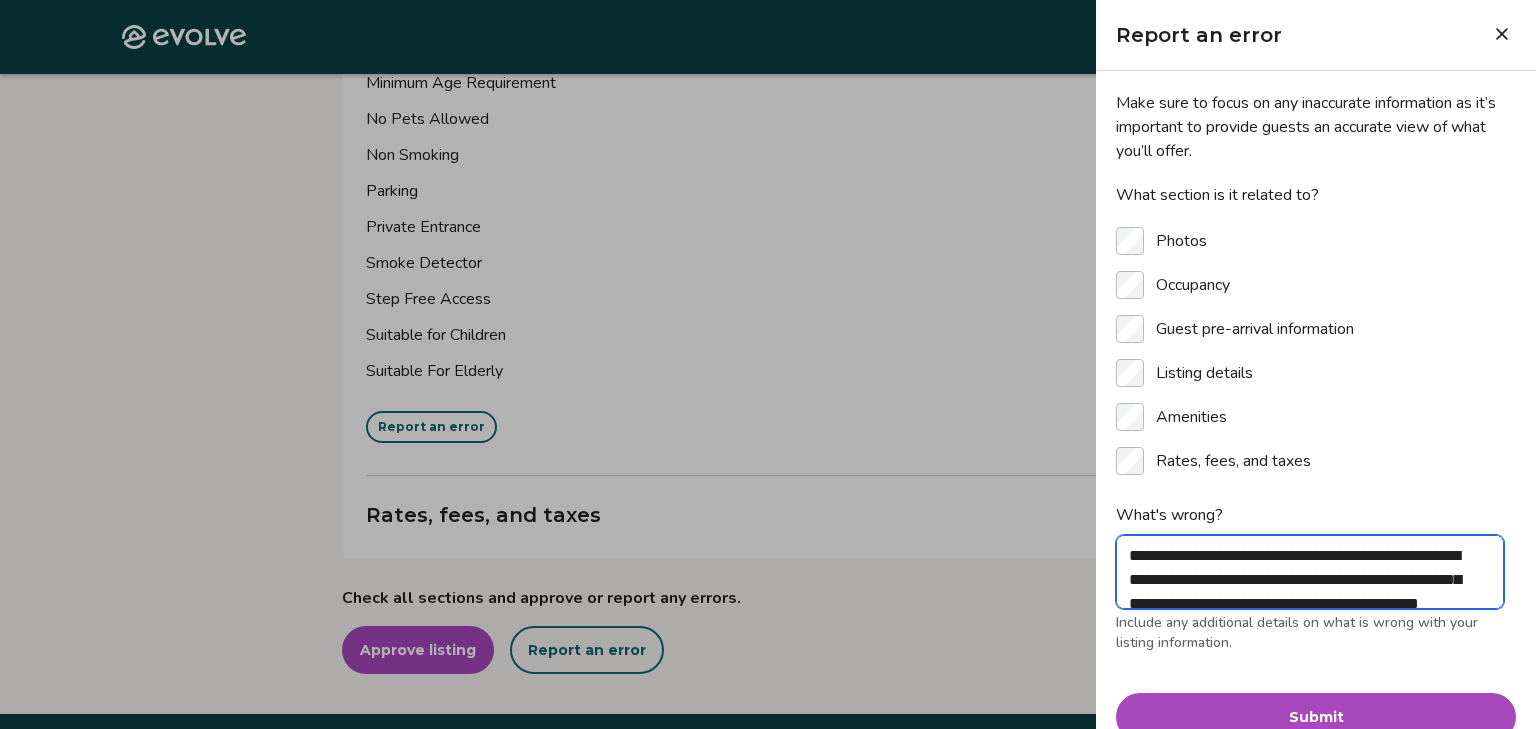 type on "**********" 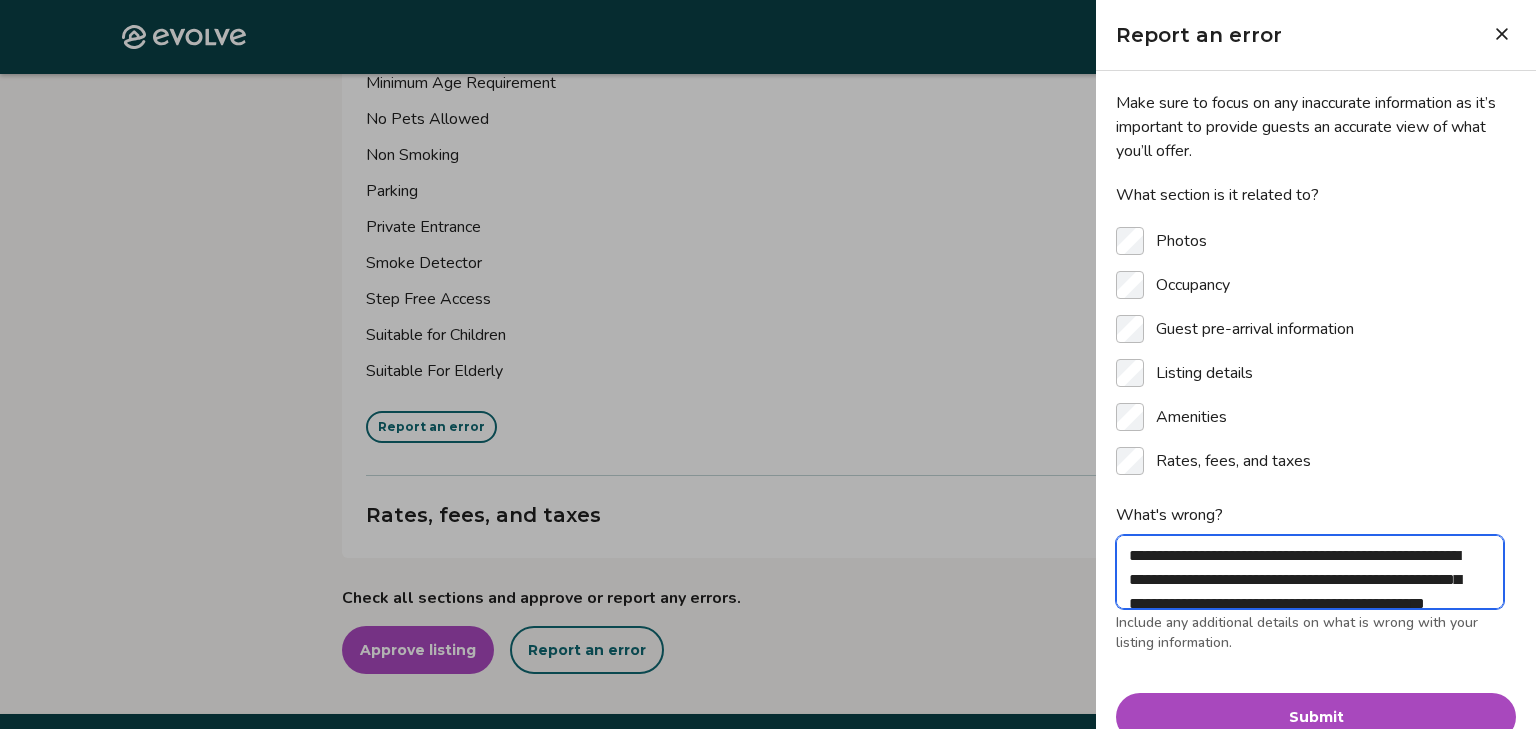 click on "**********" at bounding box center [1310, 572] 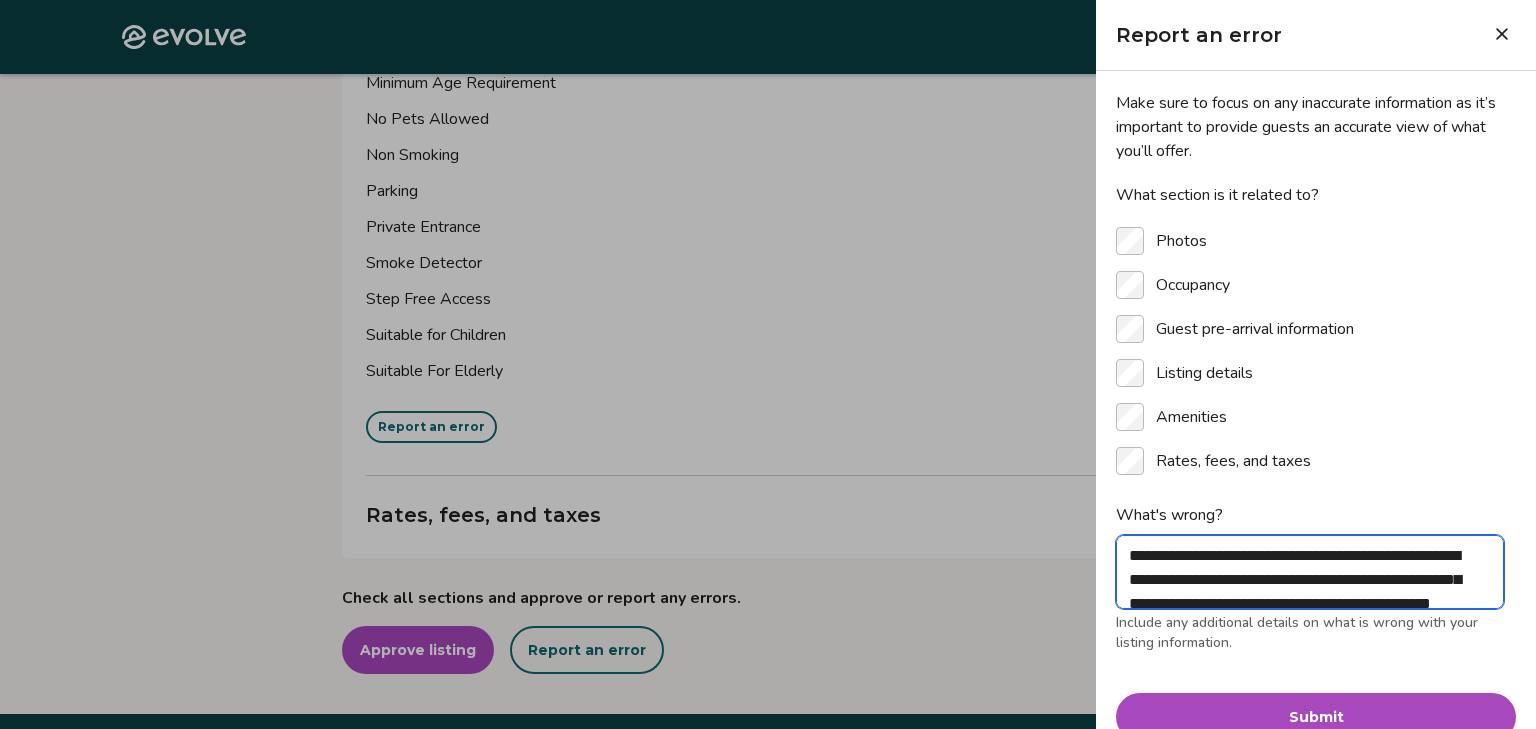 type on "**********" 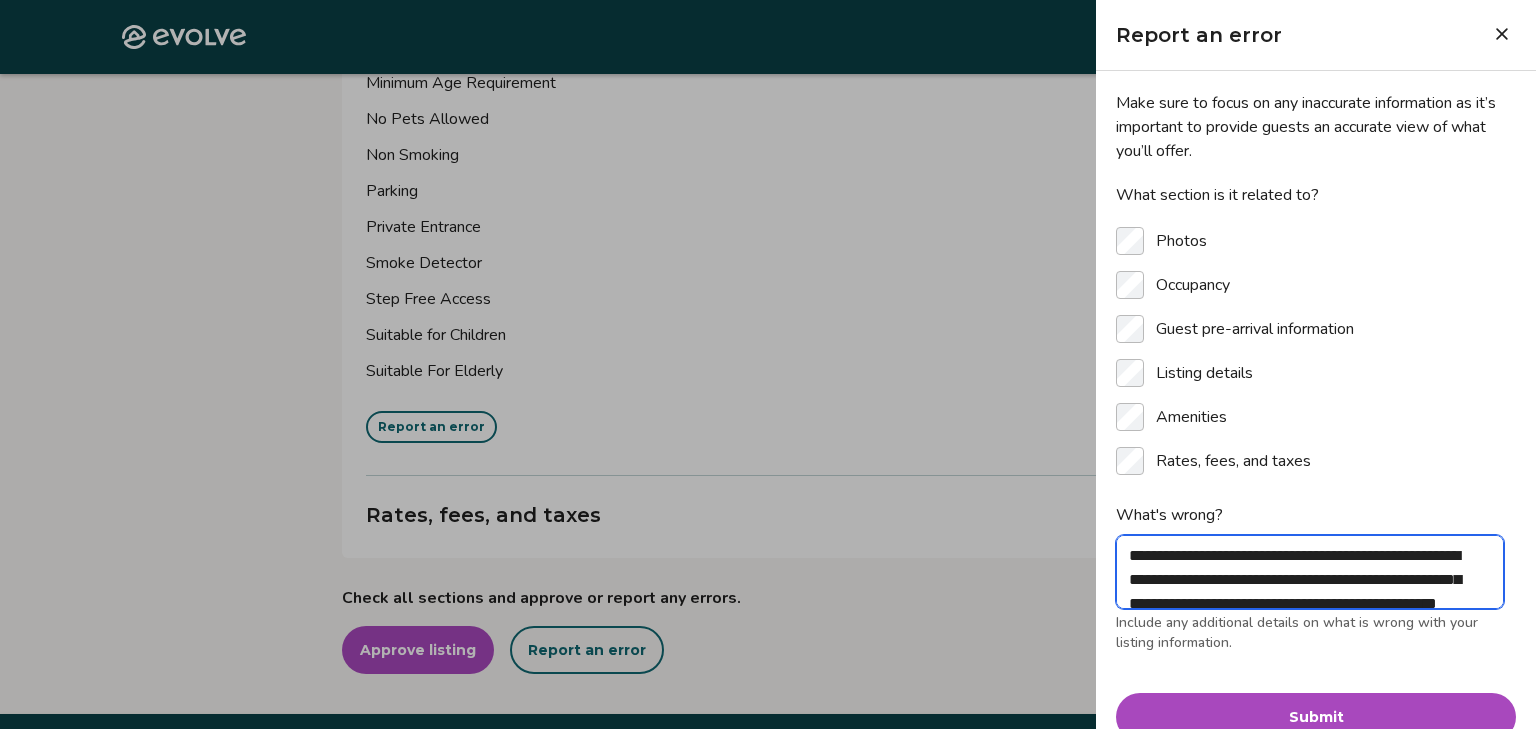 type on "**********" 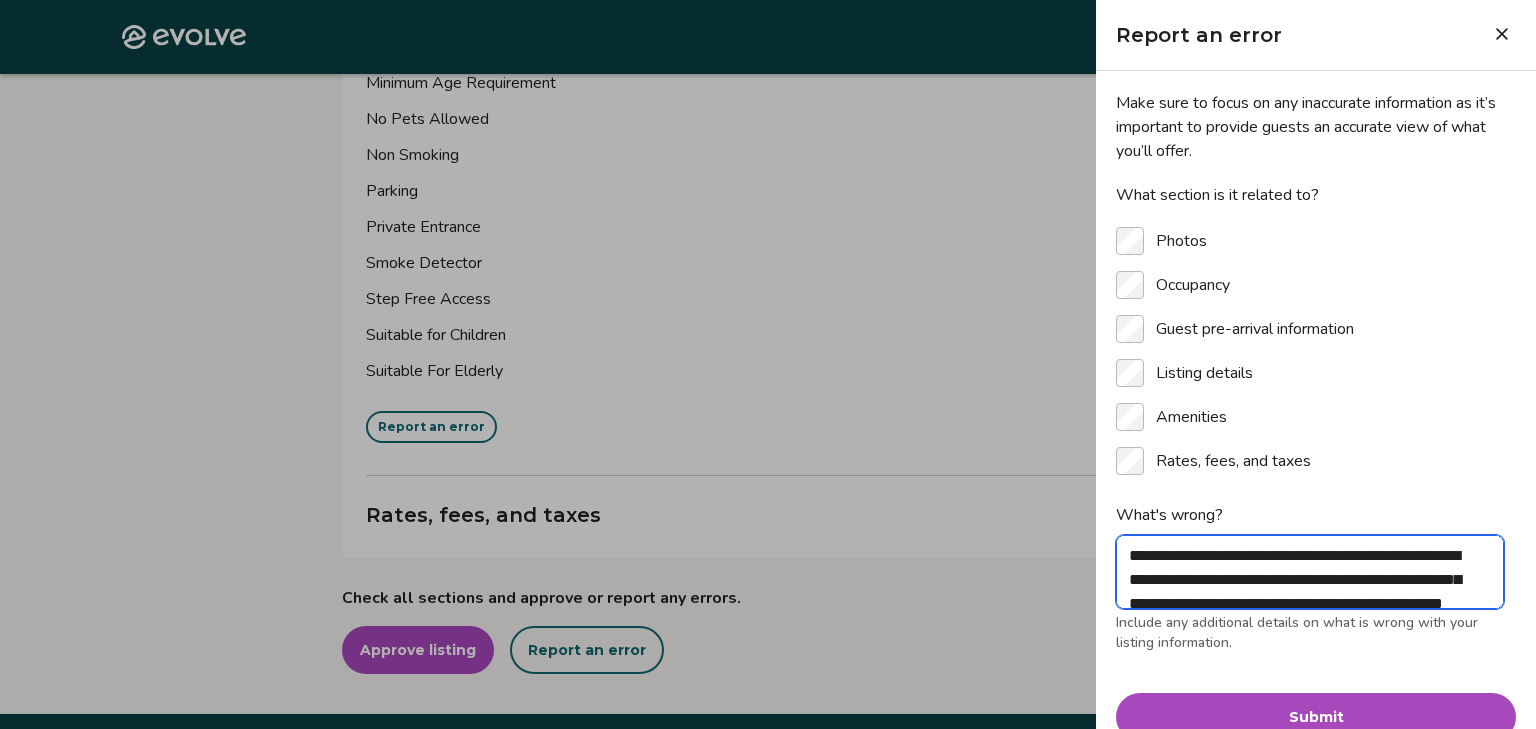 type on "**********" 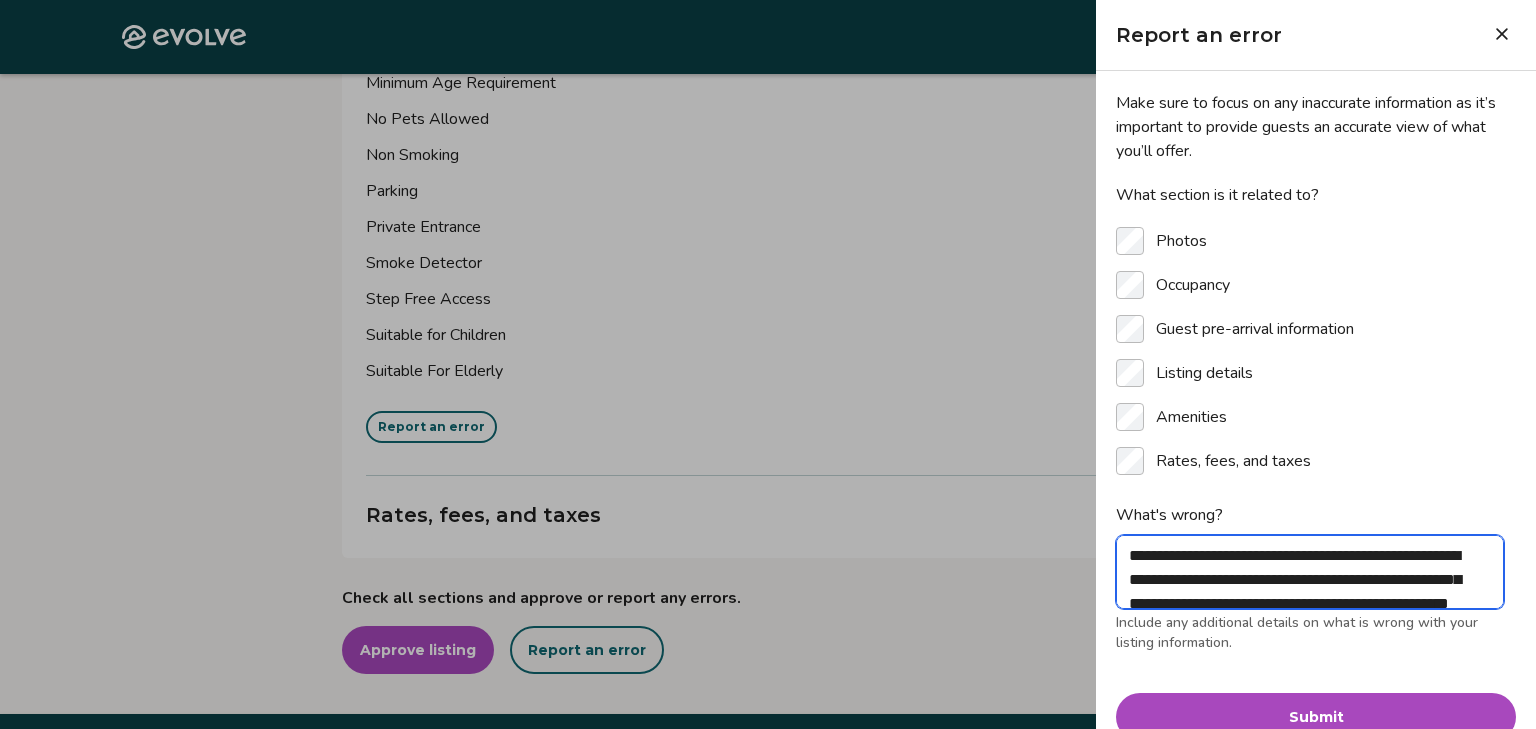 type on "**********" 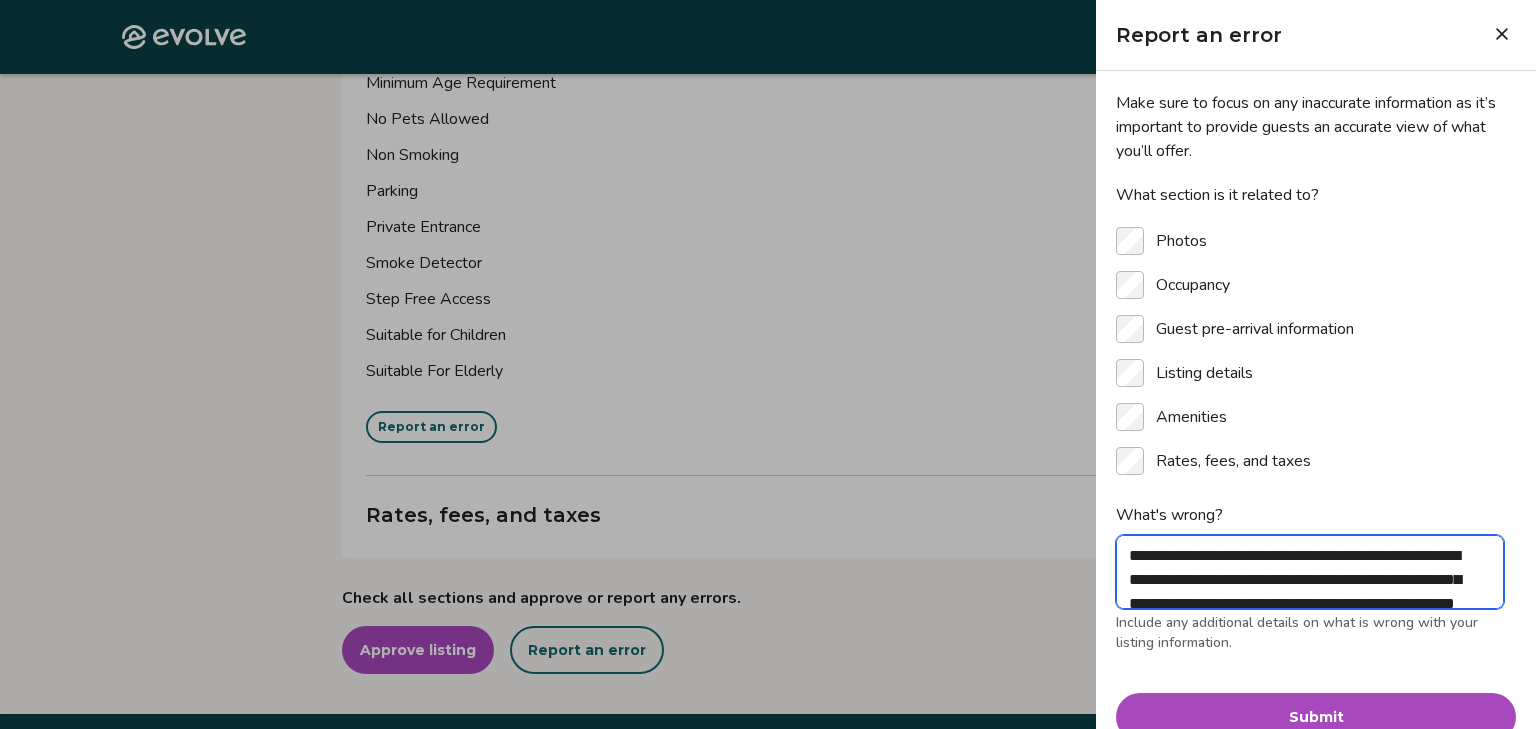 type on "**********" 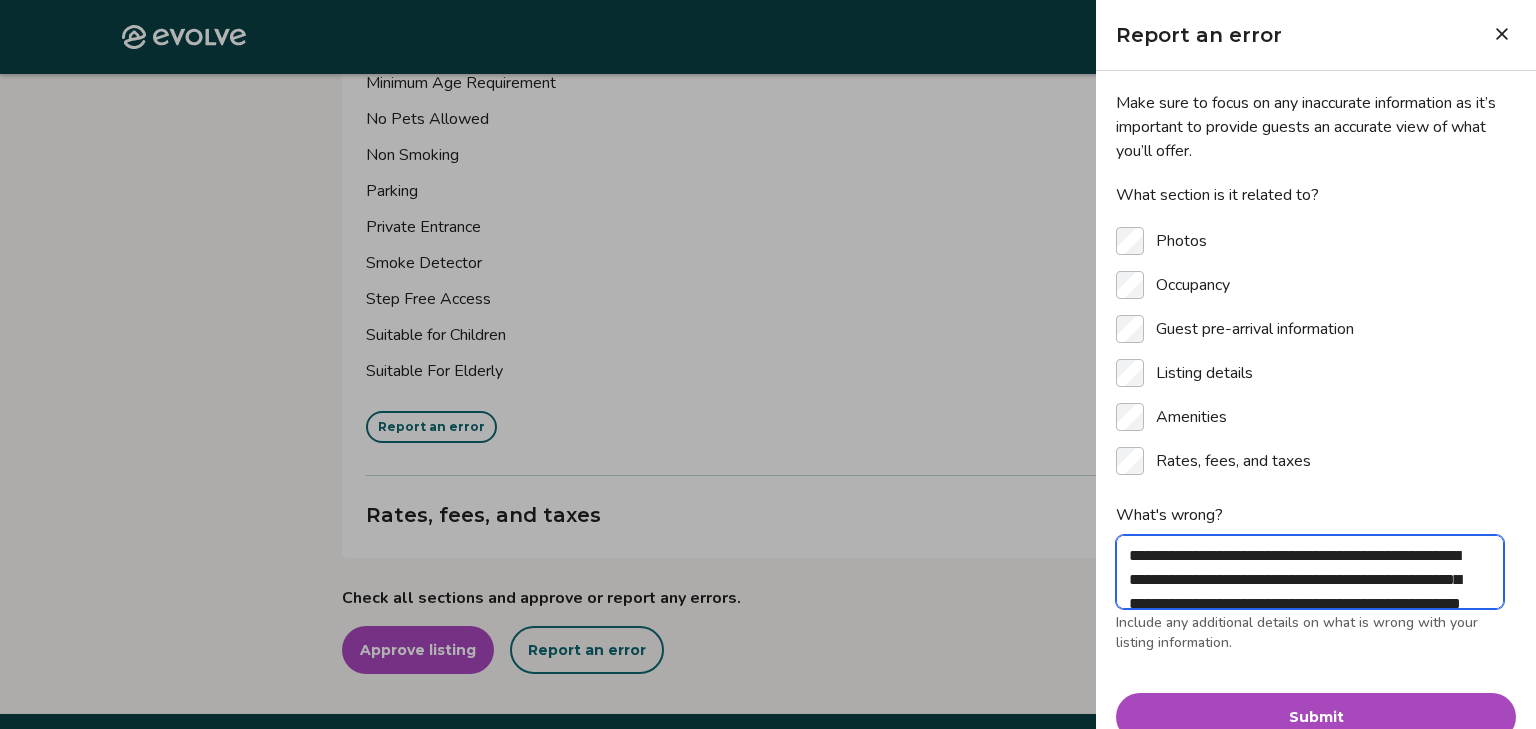 type on "**********" 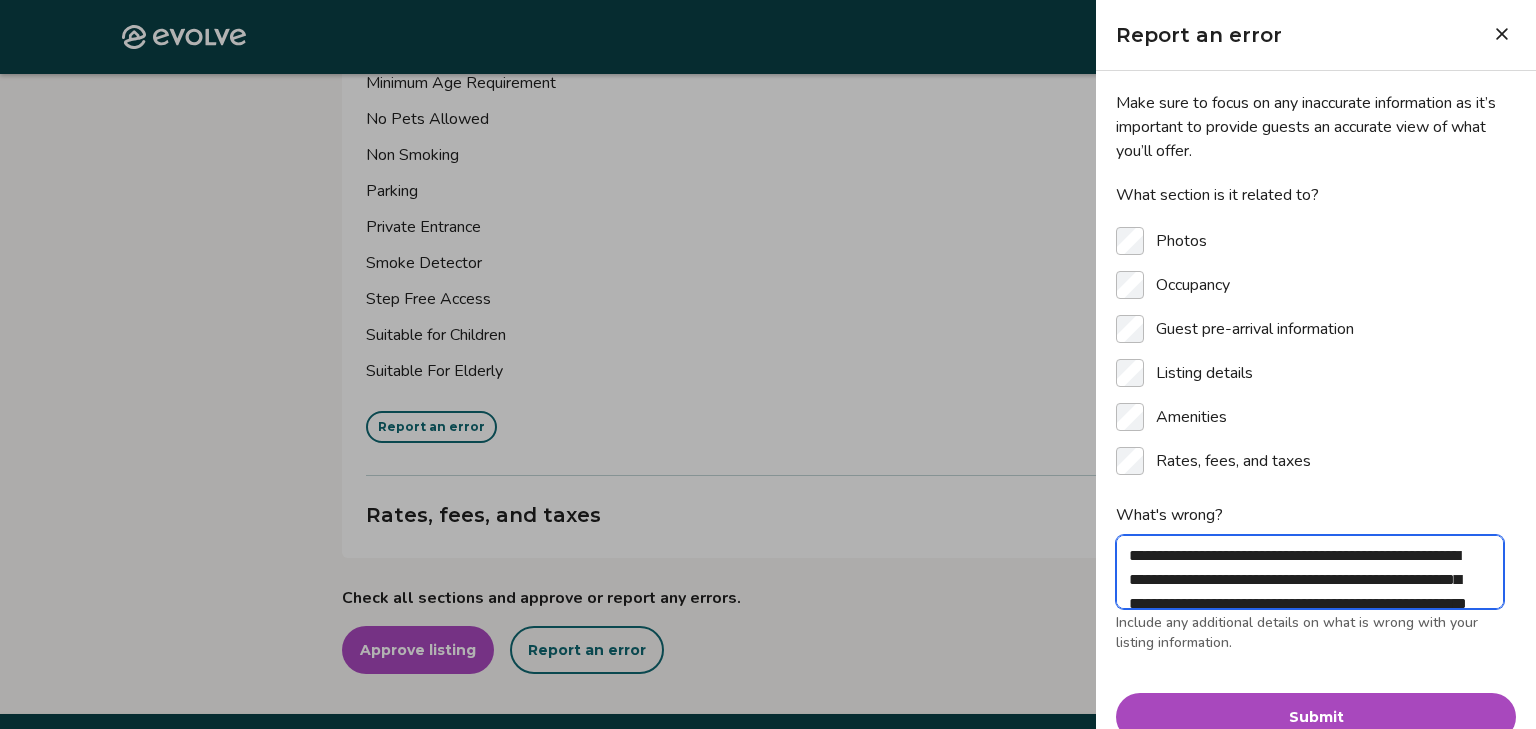 scroll, scrollTop: 6, scrollLeft: 0, axis: vertical 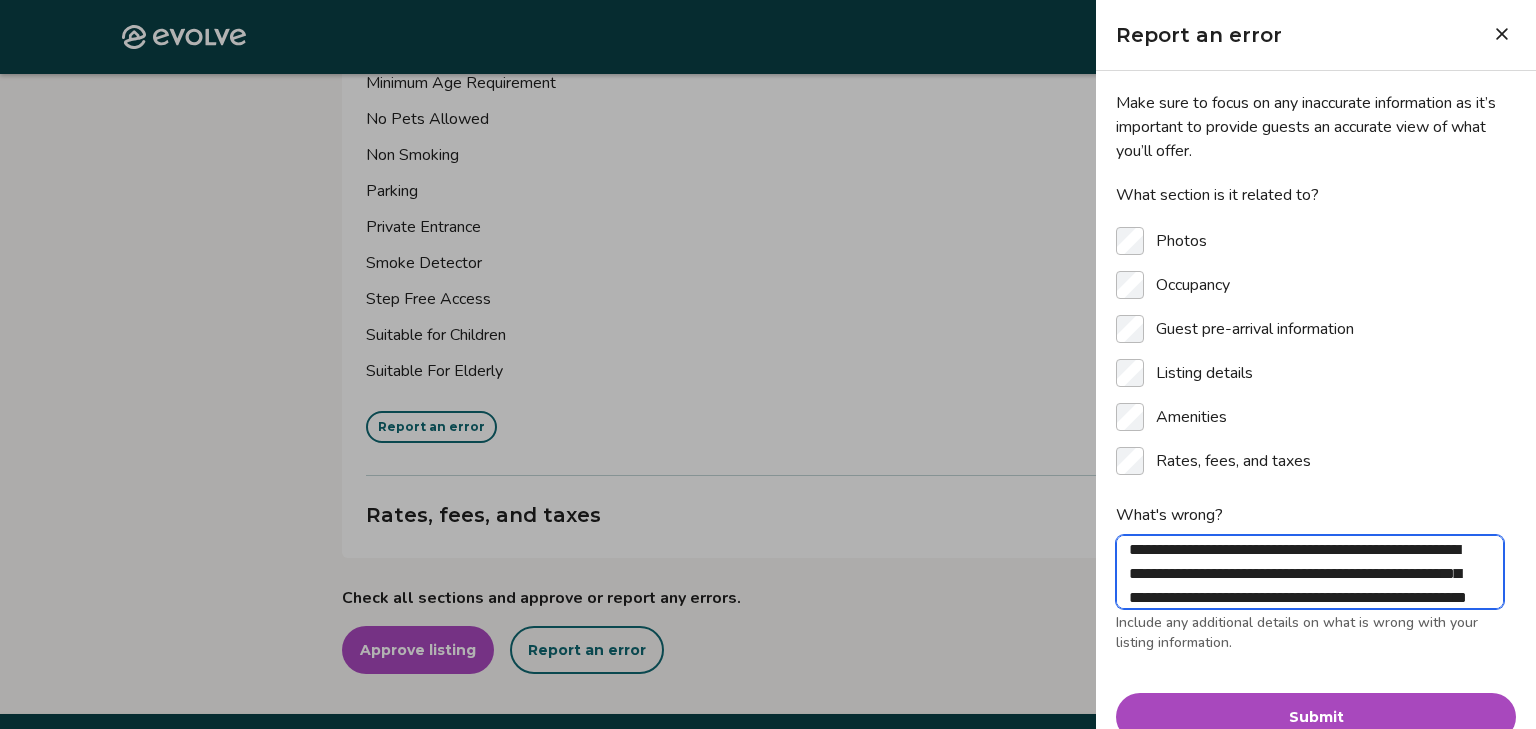 type on "**********" 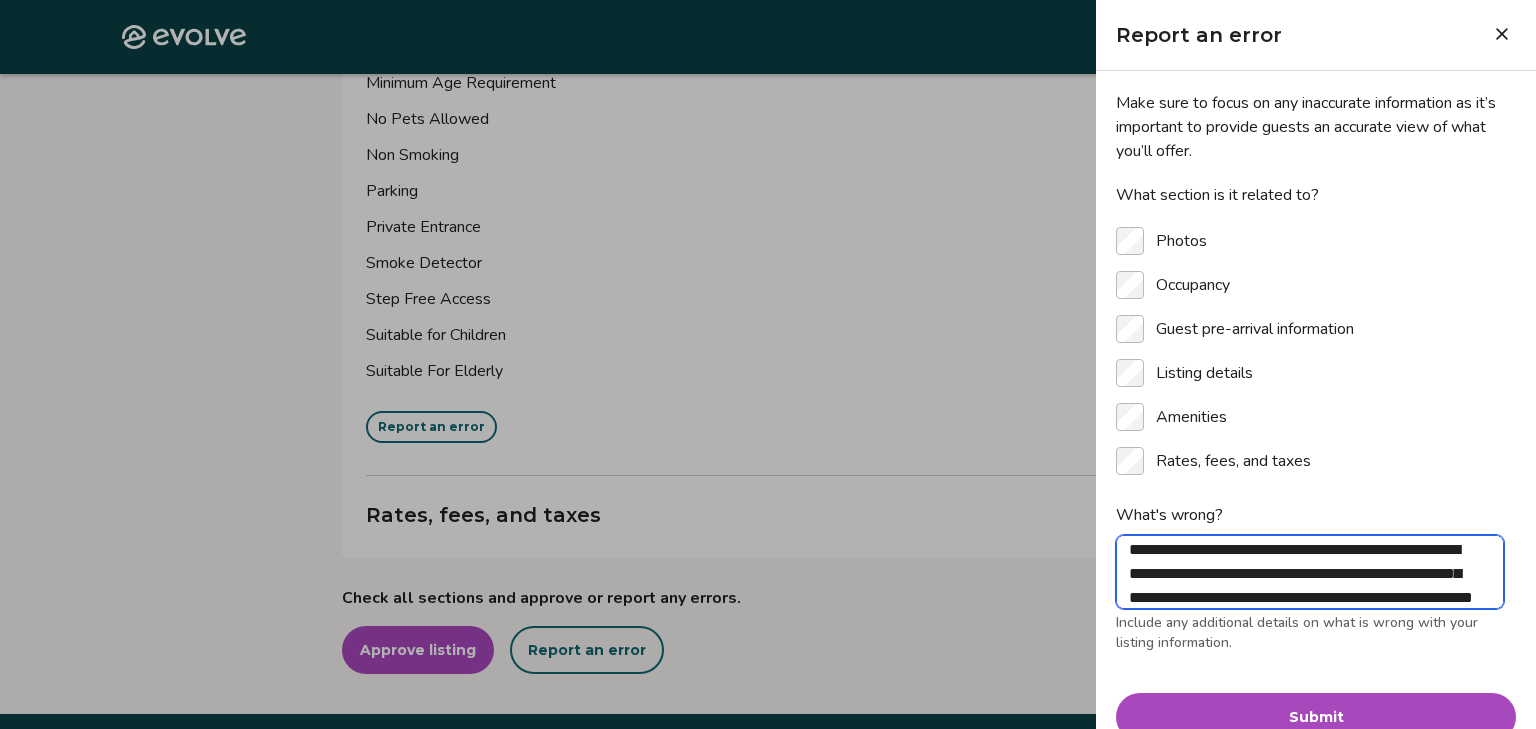type on "**********" 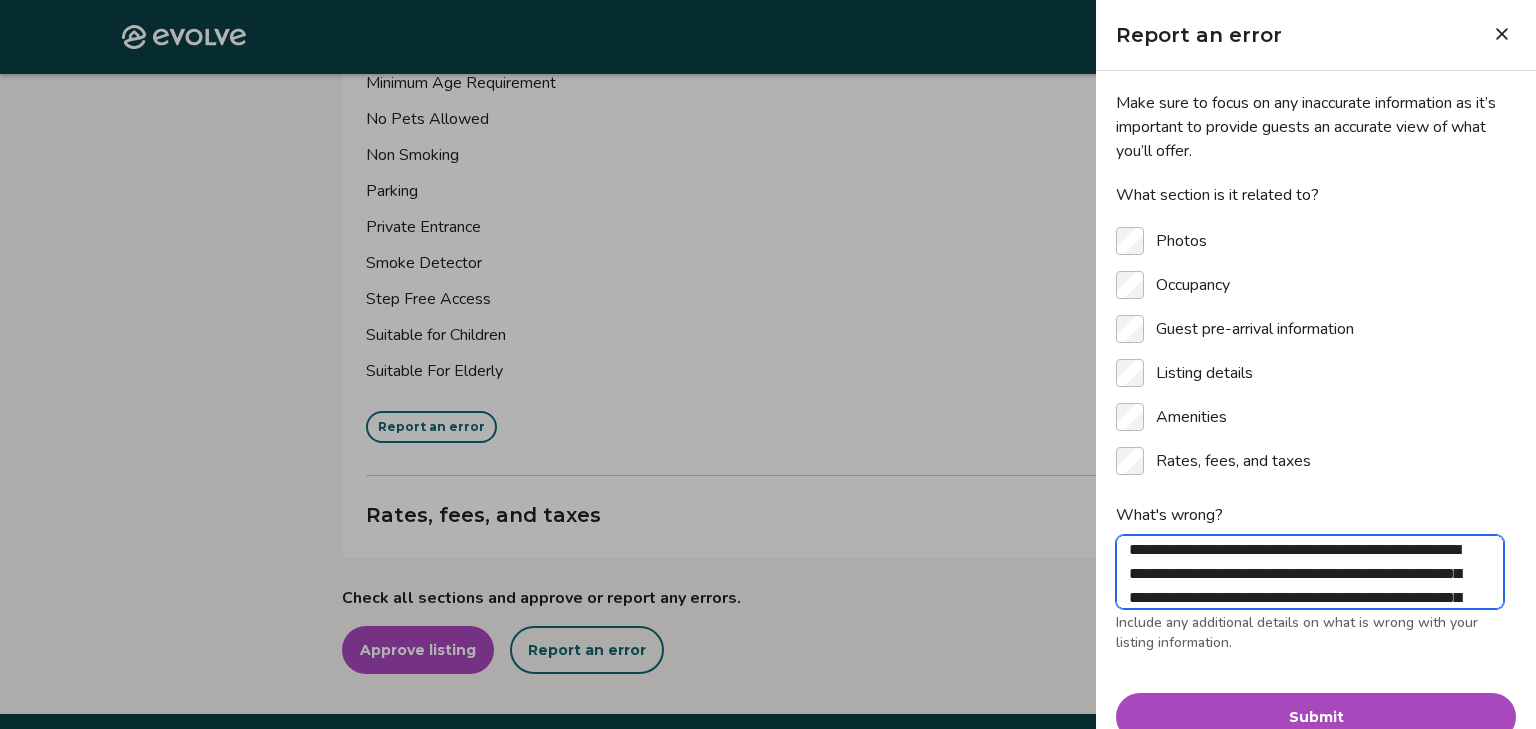 type on "**********" 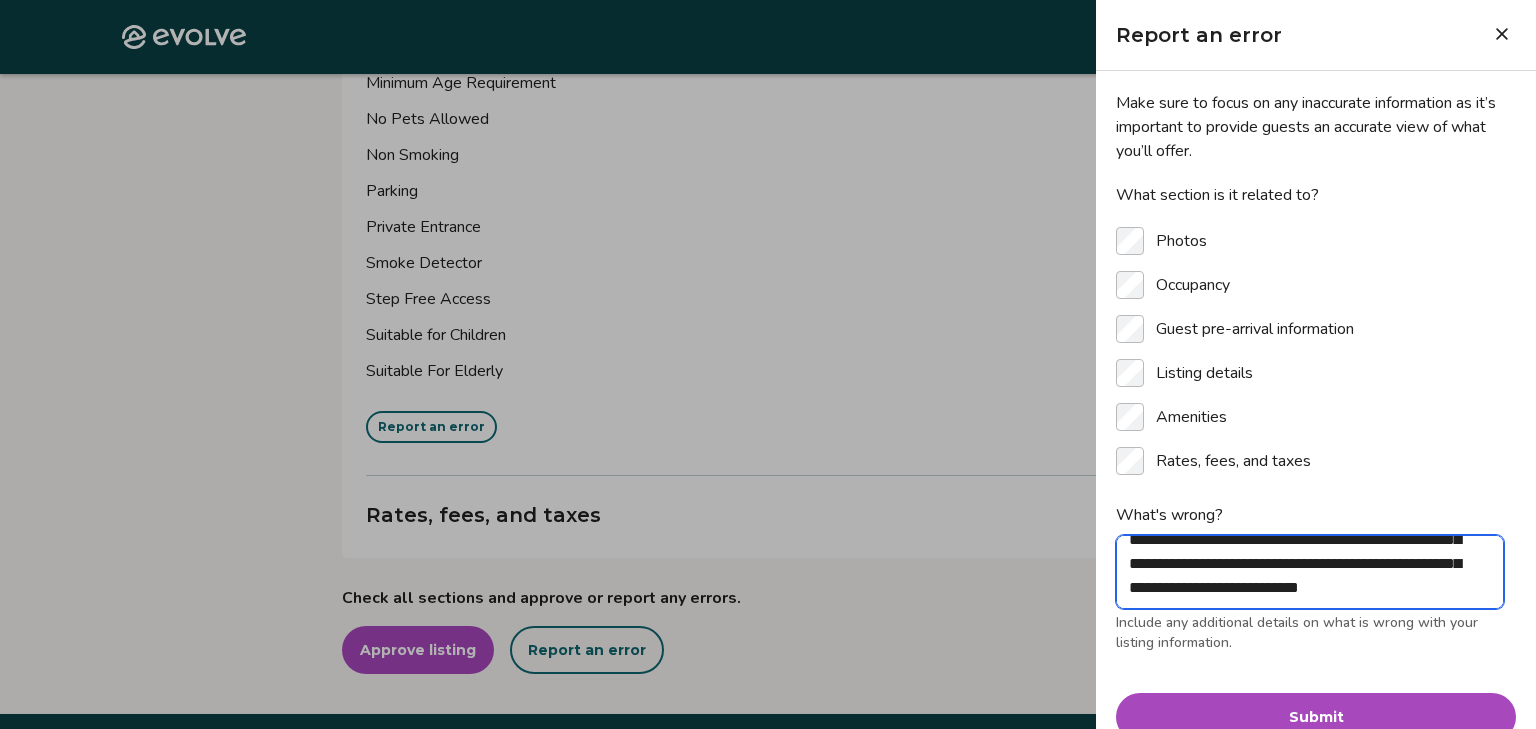 scroll, scrollTop: 63, scrollLeft: 0, axis: vertical 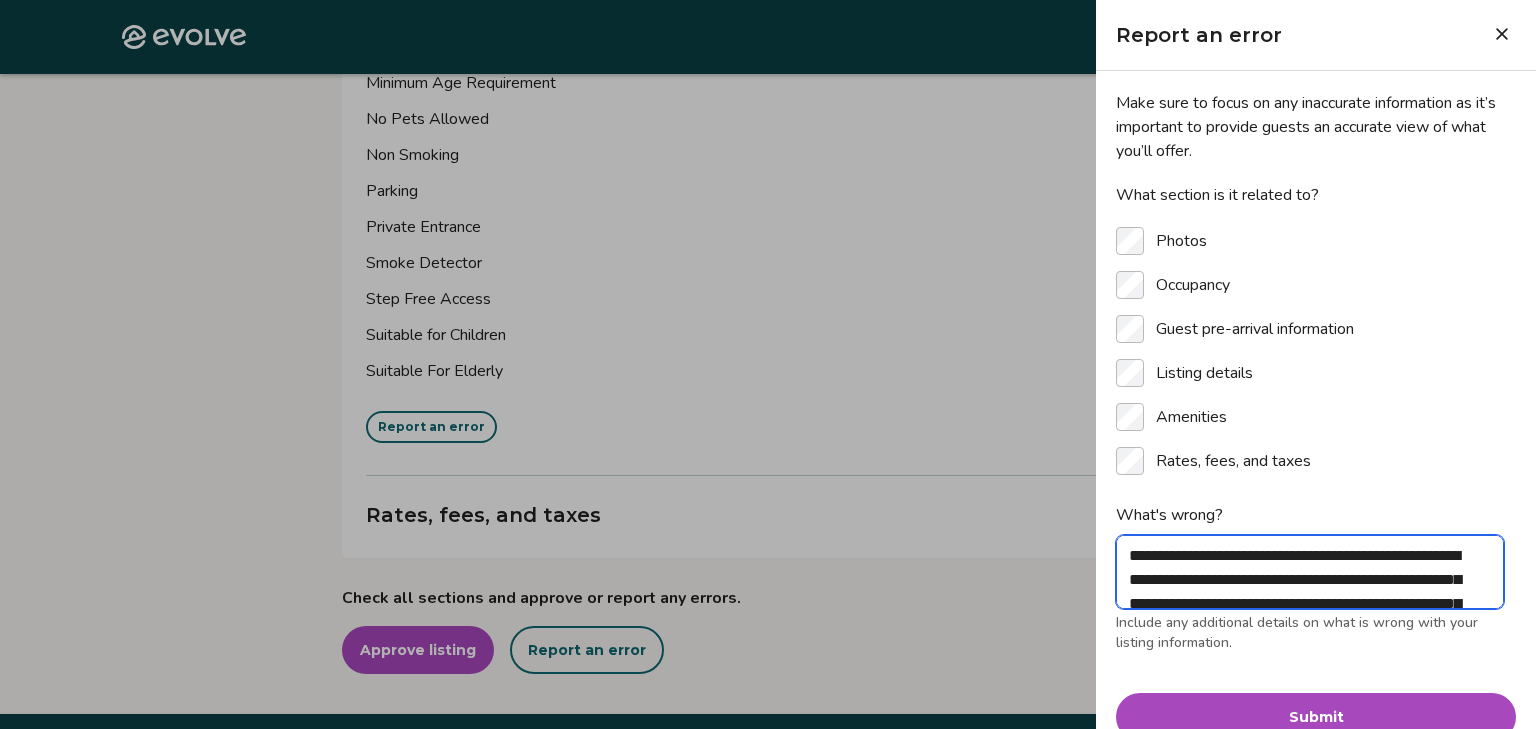click on "**********" at bounding box center (1310, 572) 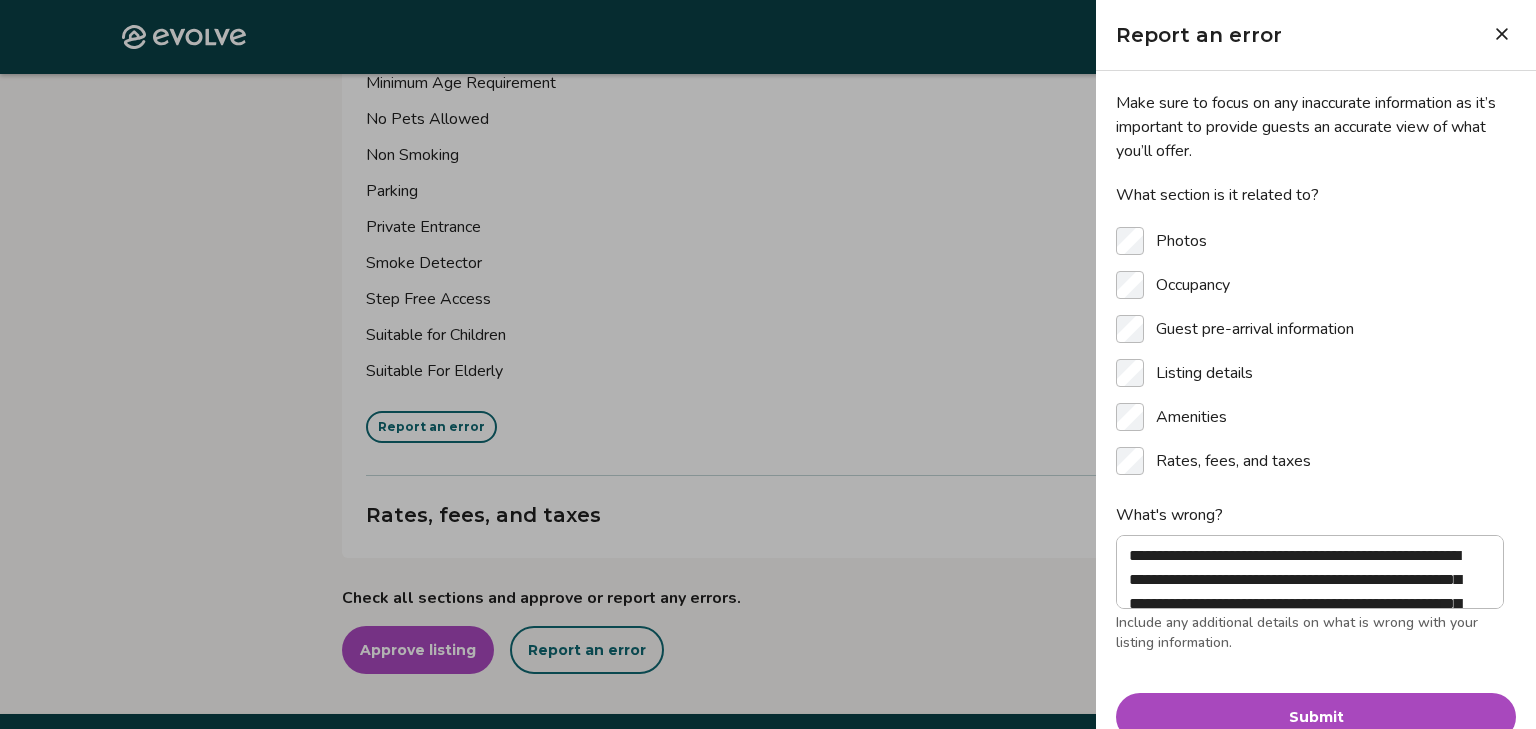 click on "Submit" at bounding box center (1316, 717) 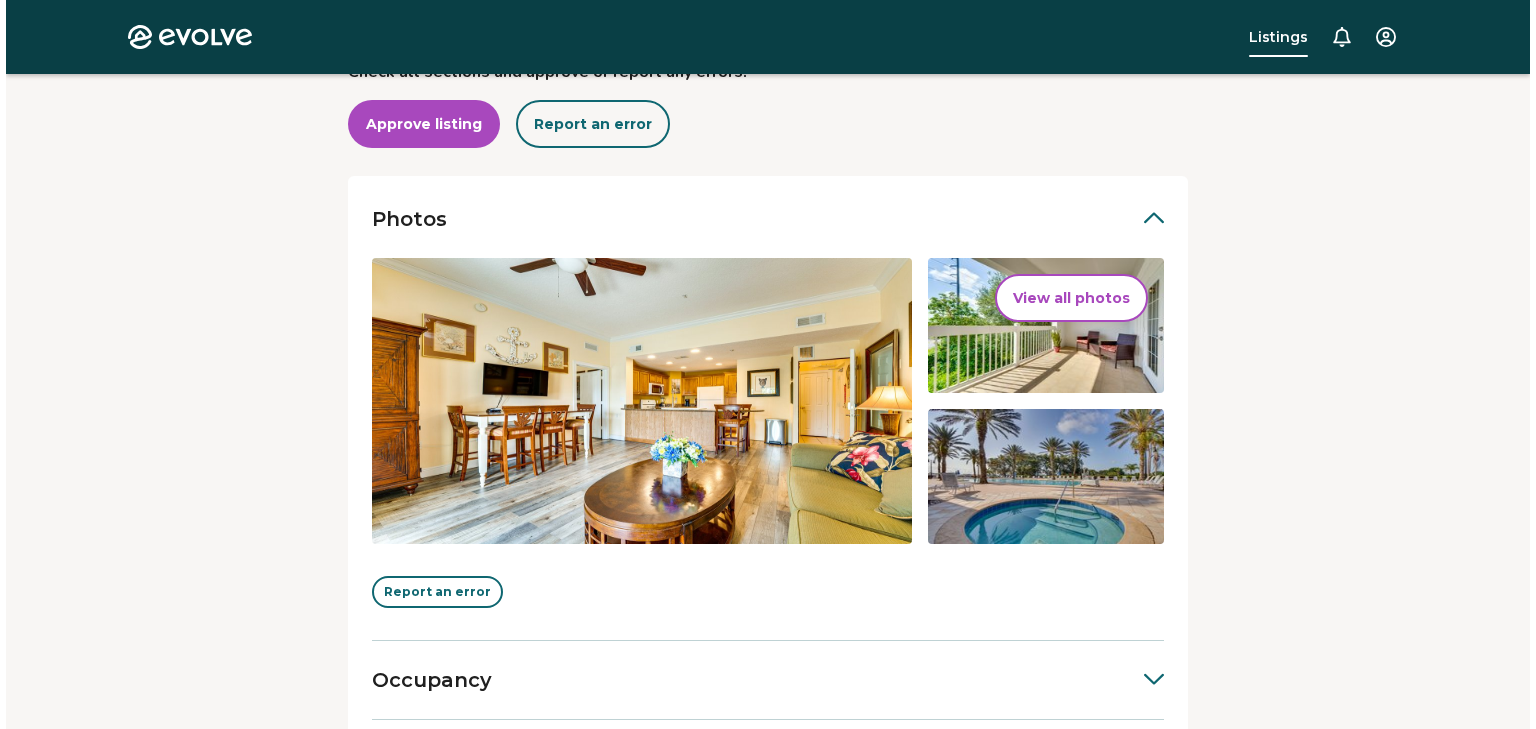 scroll, scrollTop: 403, scrollLeft: 0, axis: vertical 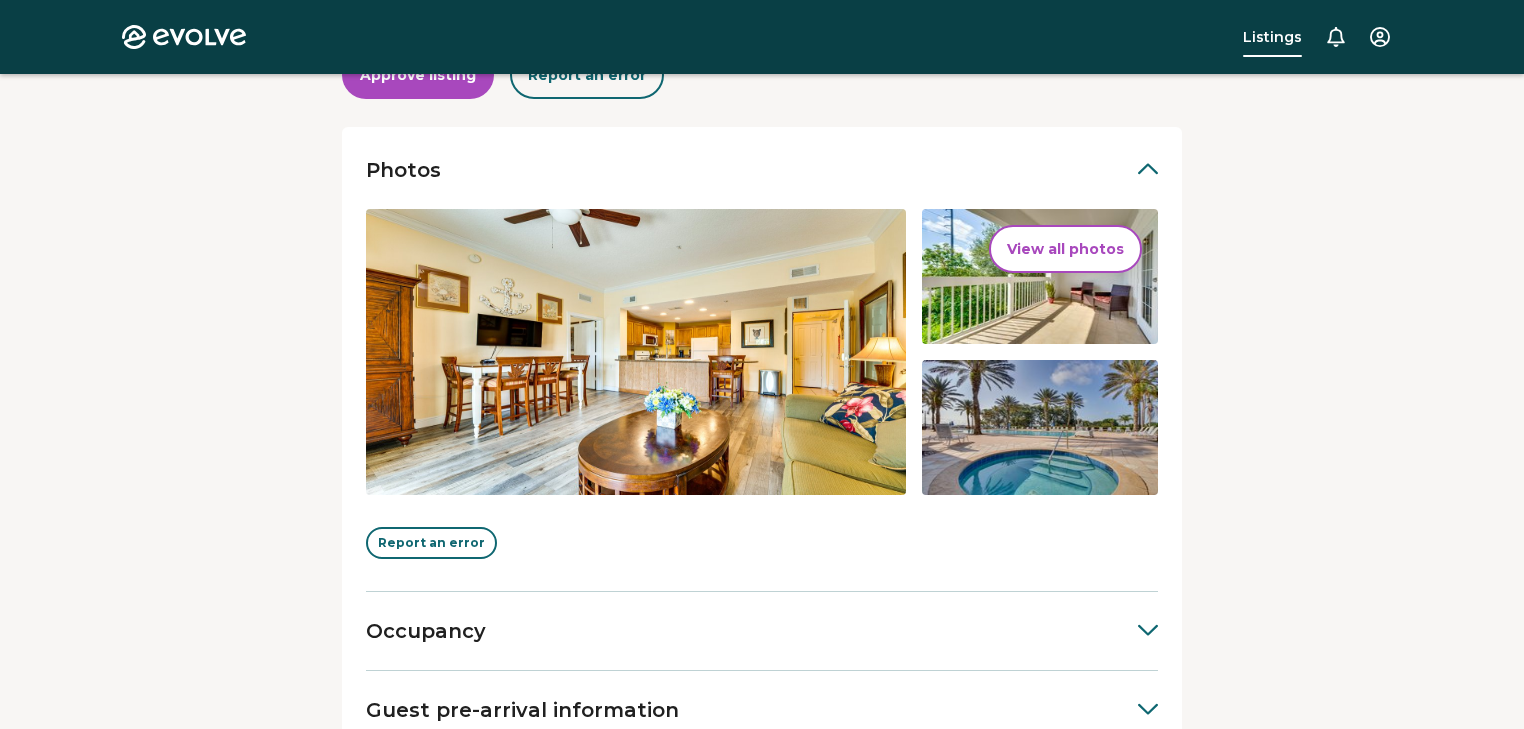 click on "View all photos" at bounding box center (1065, 249) 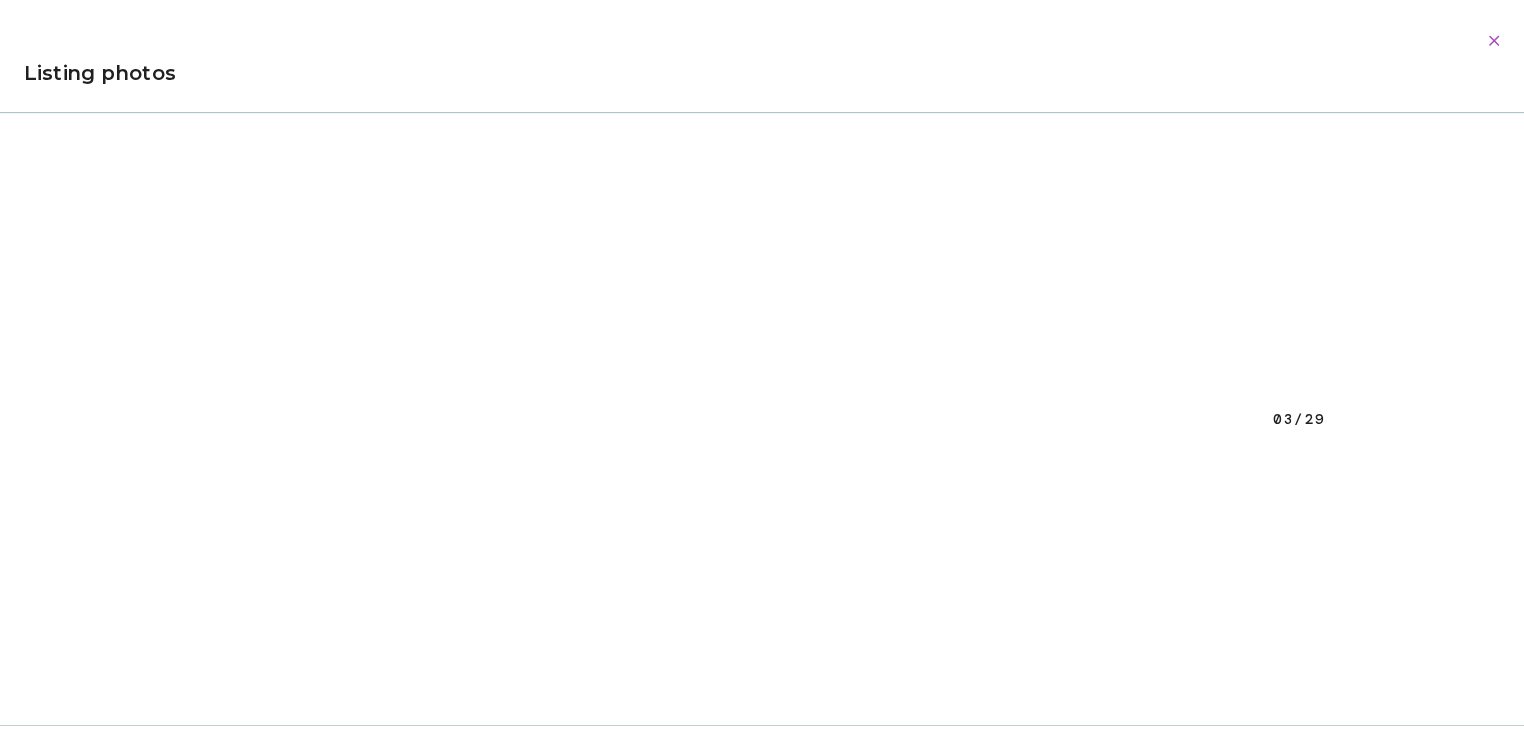 scroll, scrollTop: 1608, scrollLeft: 0, axis: vertical 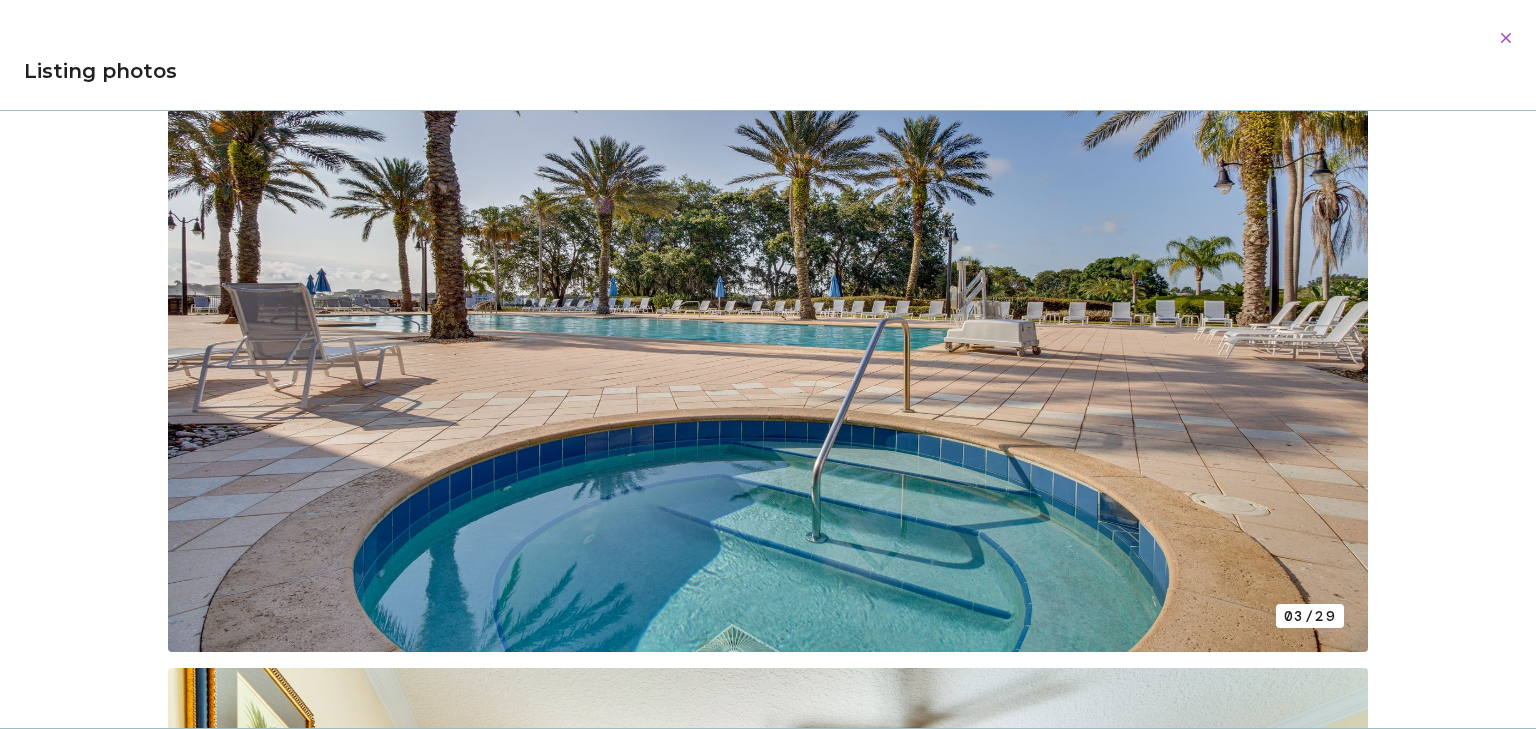 click on "01/29 02/29 03/29 04/29 05/29 06/29 07/29 08/29 09/29 10/29 11/29 12/29 13/29 14/29 15/29 16/29 17/29 18/29 19/29 20/29 21/29 22/29 23/29 24/29 25/29 26/29 27/29 28/29 29/29" at bounding box center (768, 419) 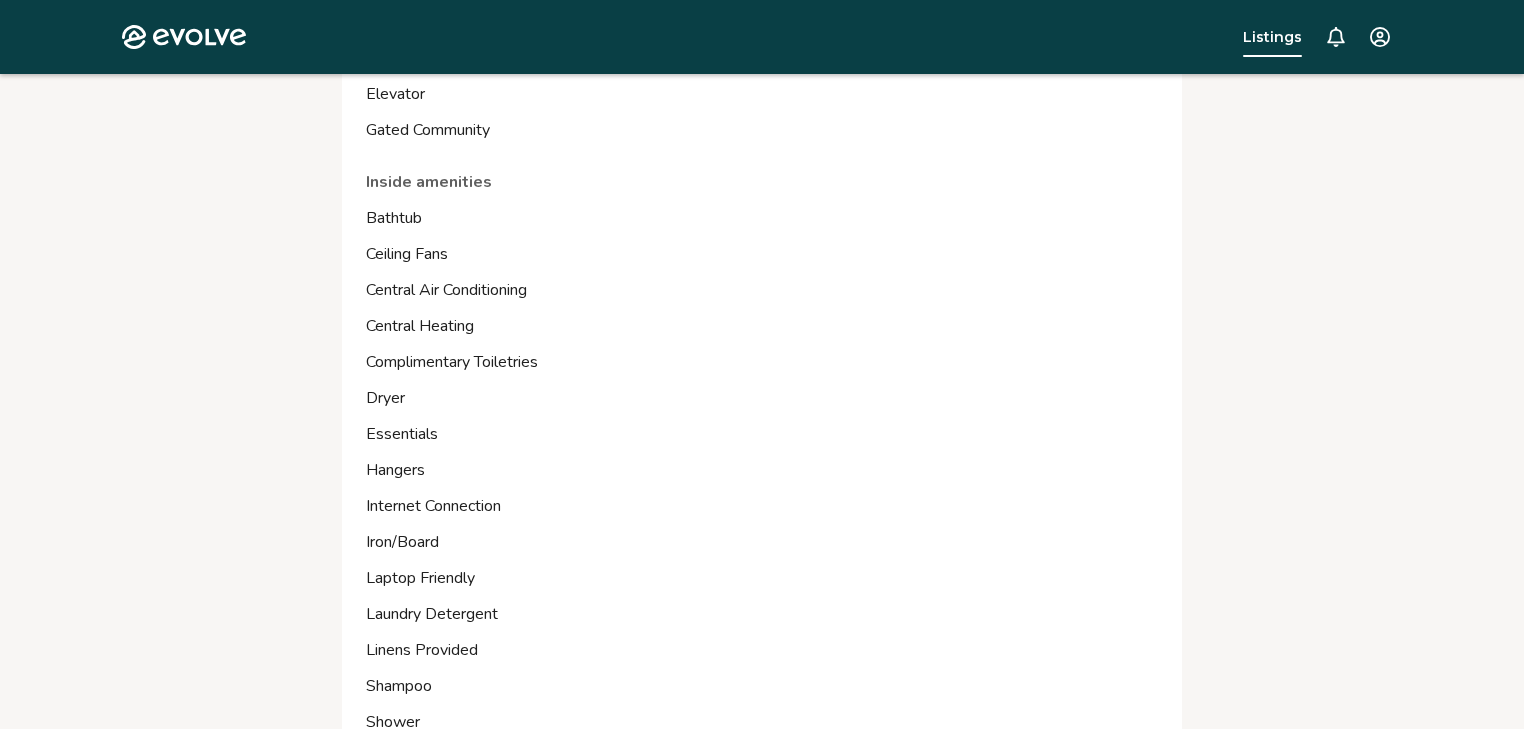 scroll, scrollTop: 3163, scrollLeft: 0, axis: vertical 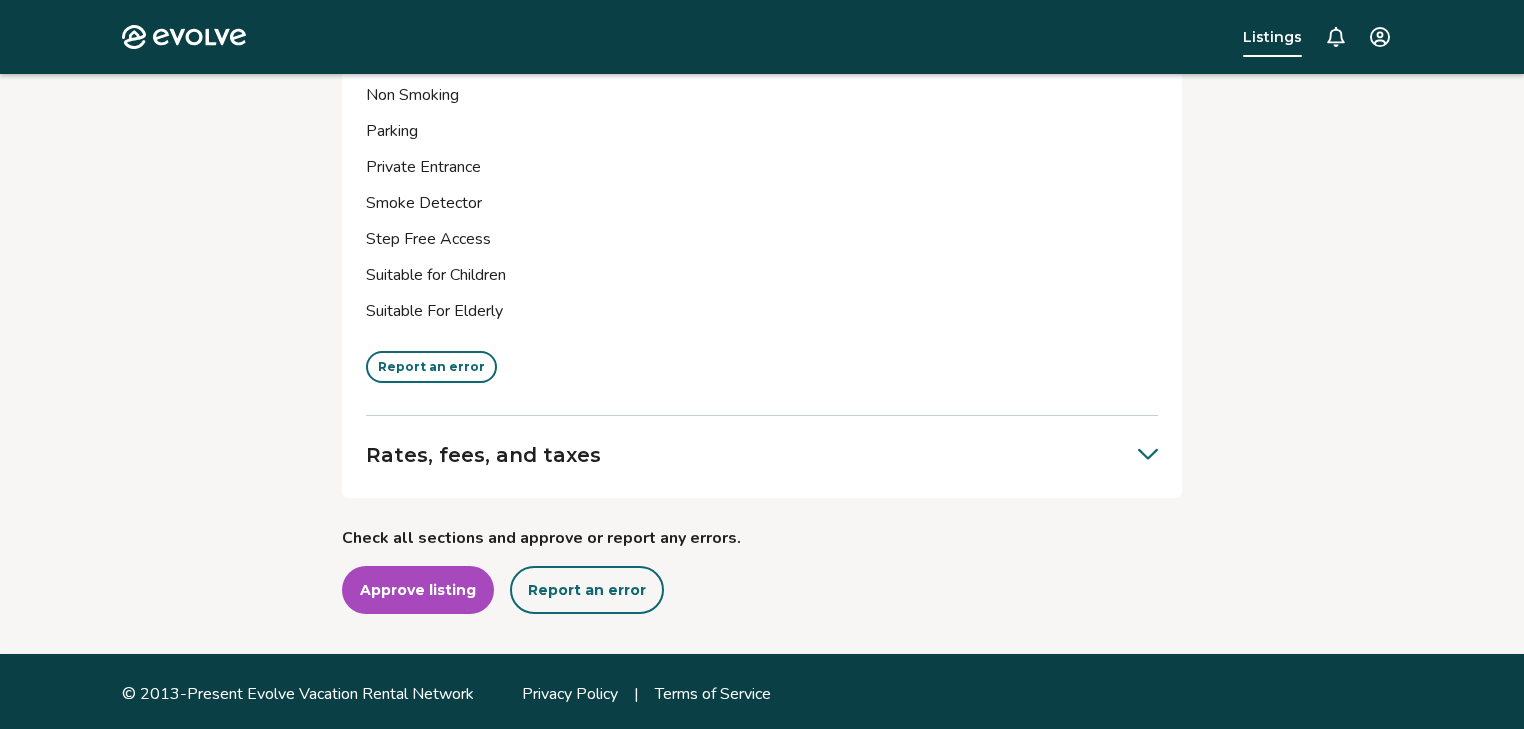 click at bounding box center (1138, 452) 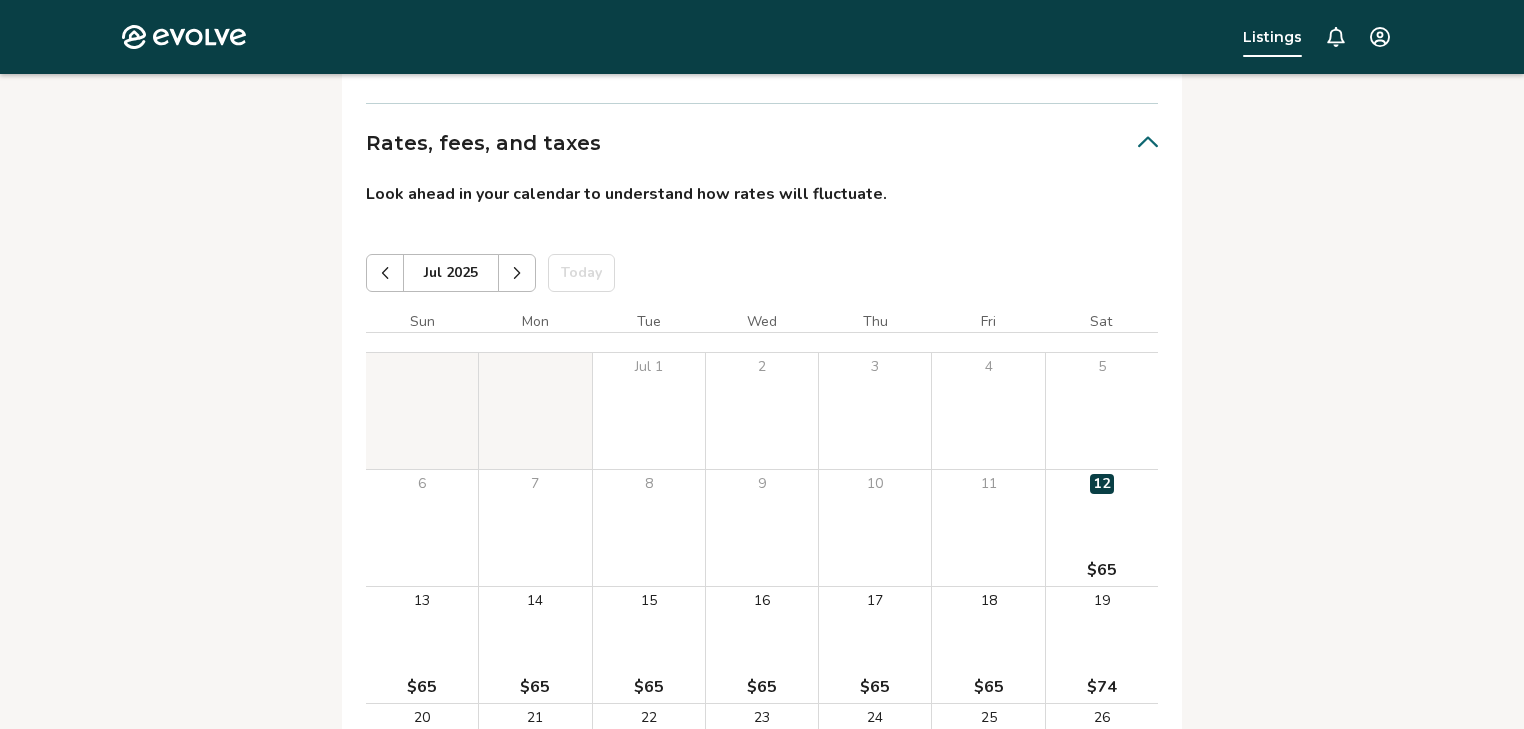 scroll, scrollTop: 3468, scrollLeft: 0, axis: vertical 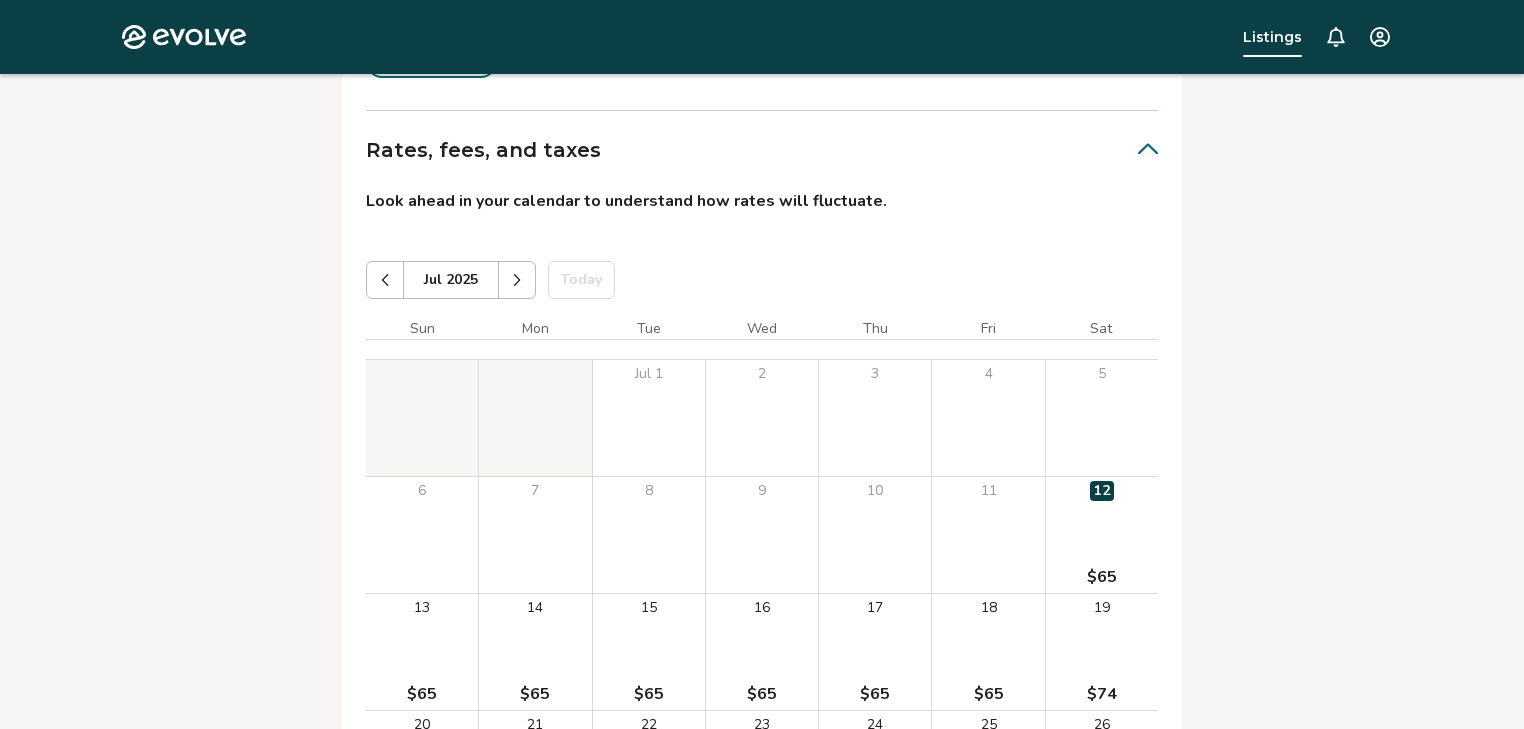 click at bounding box center (517, 280) 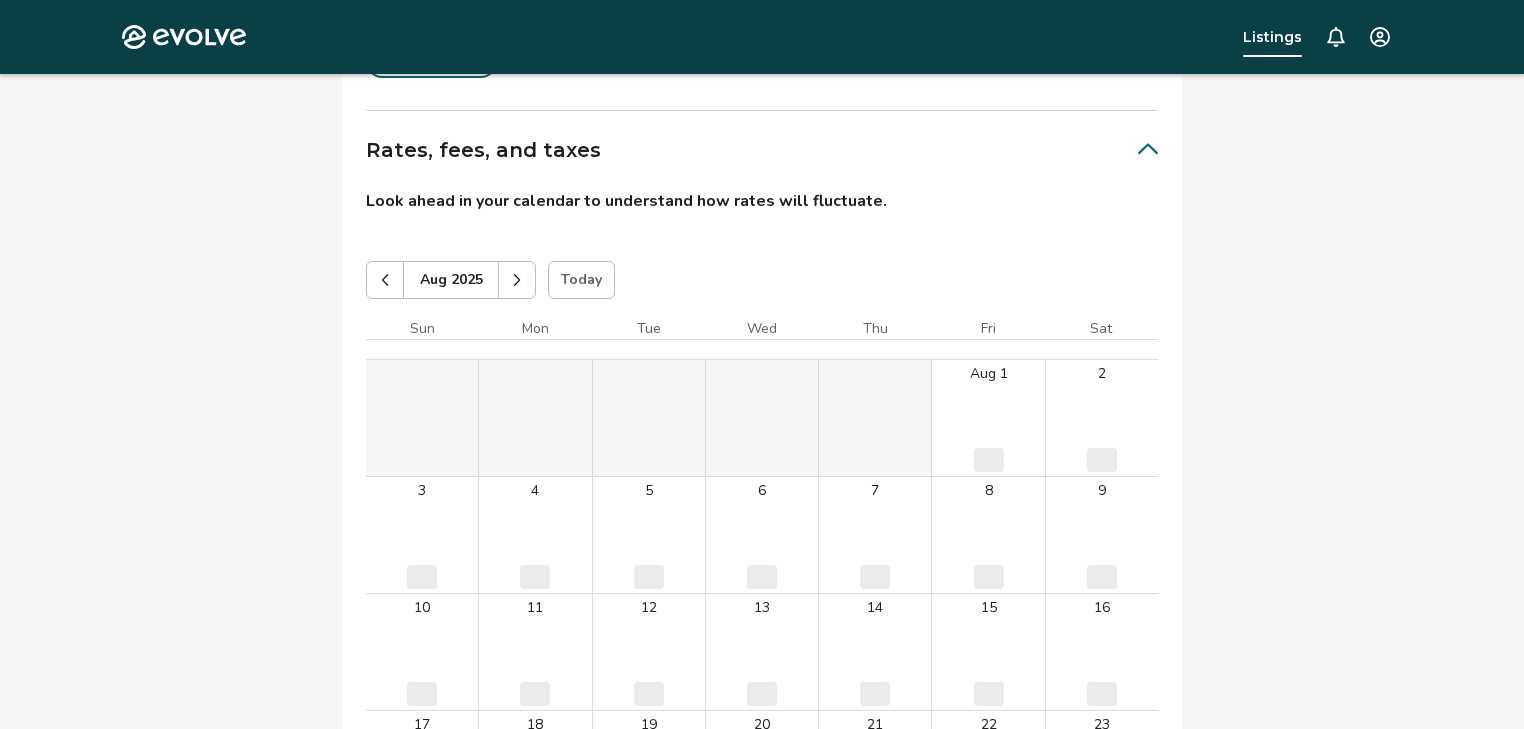 click at bounding box center (517, 280) 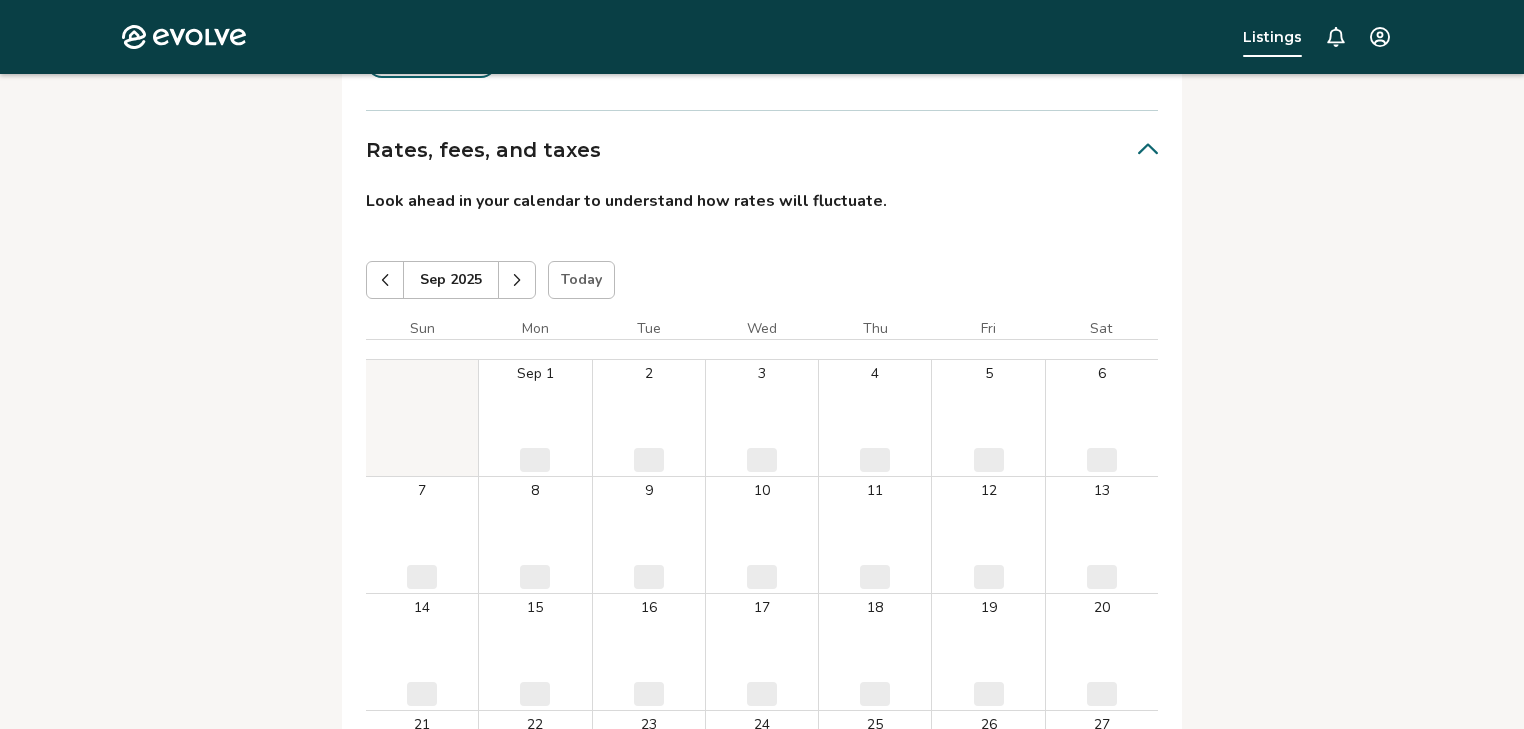 click at bounding box center [517, 280] 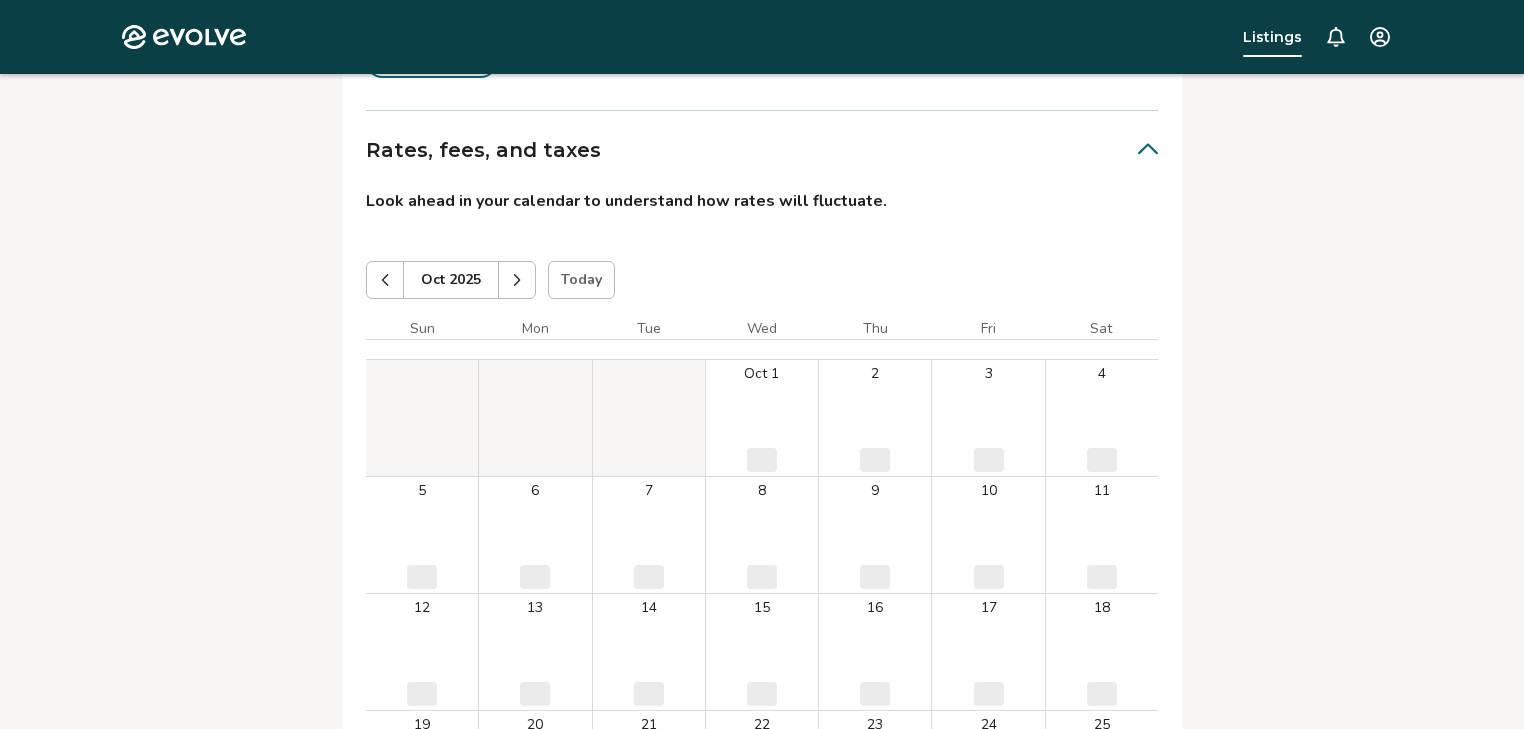 click at bounding box center [517, 280] 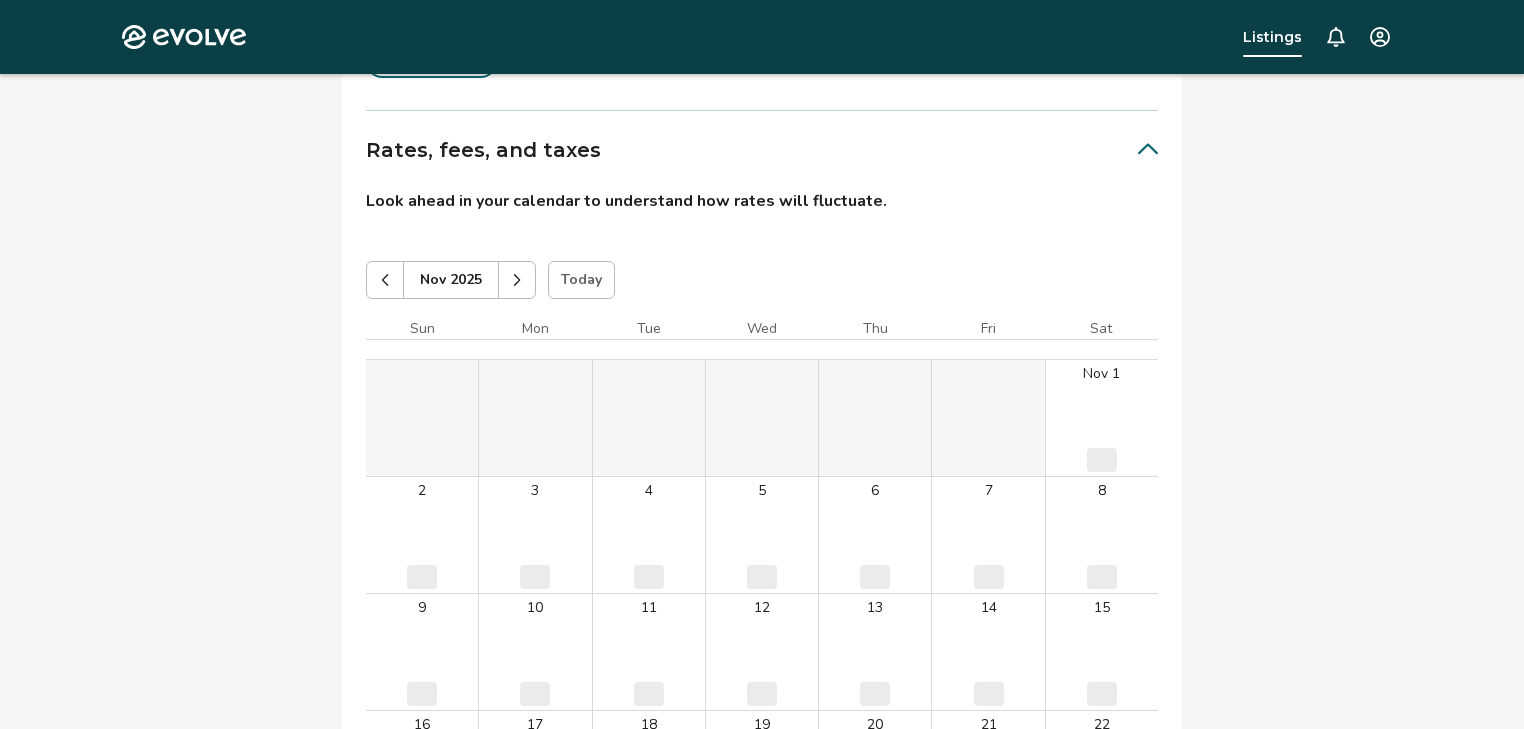 click at bounding box center [517, 280] 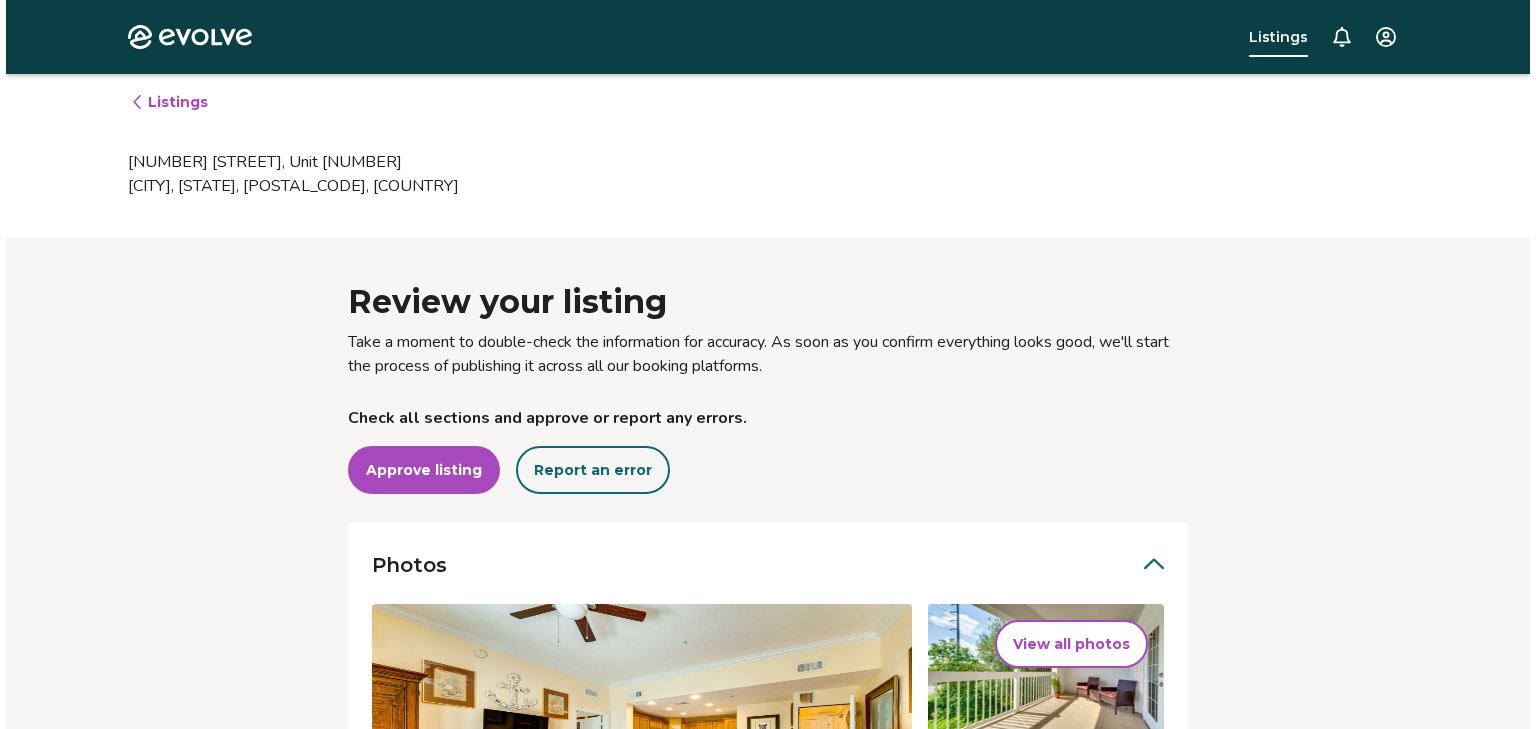 scroll, scrollTop: 0, scrollLeft: 0, axis: both 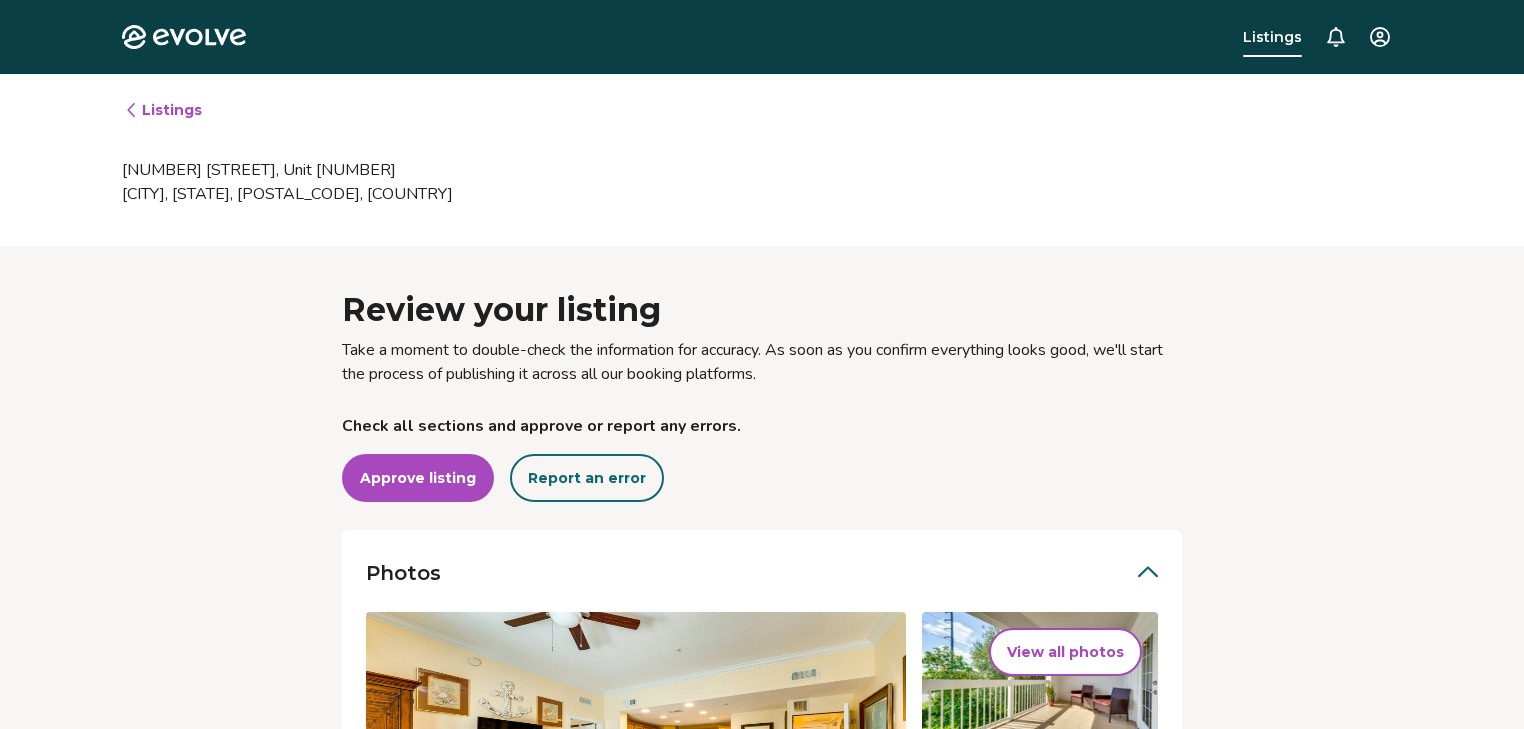 click on "View all photos" at bounding box center [1065, 652] 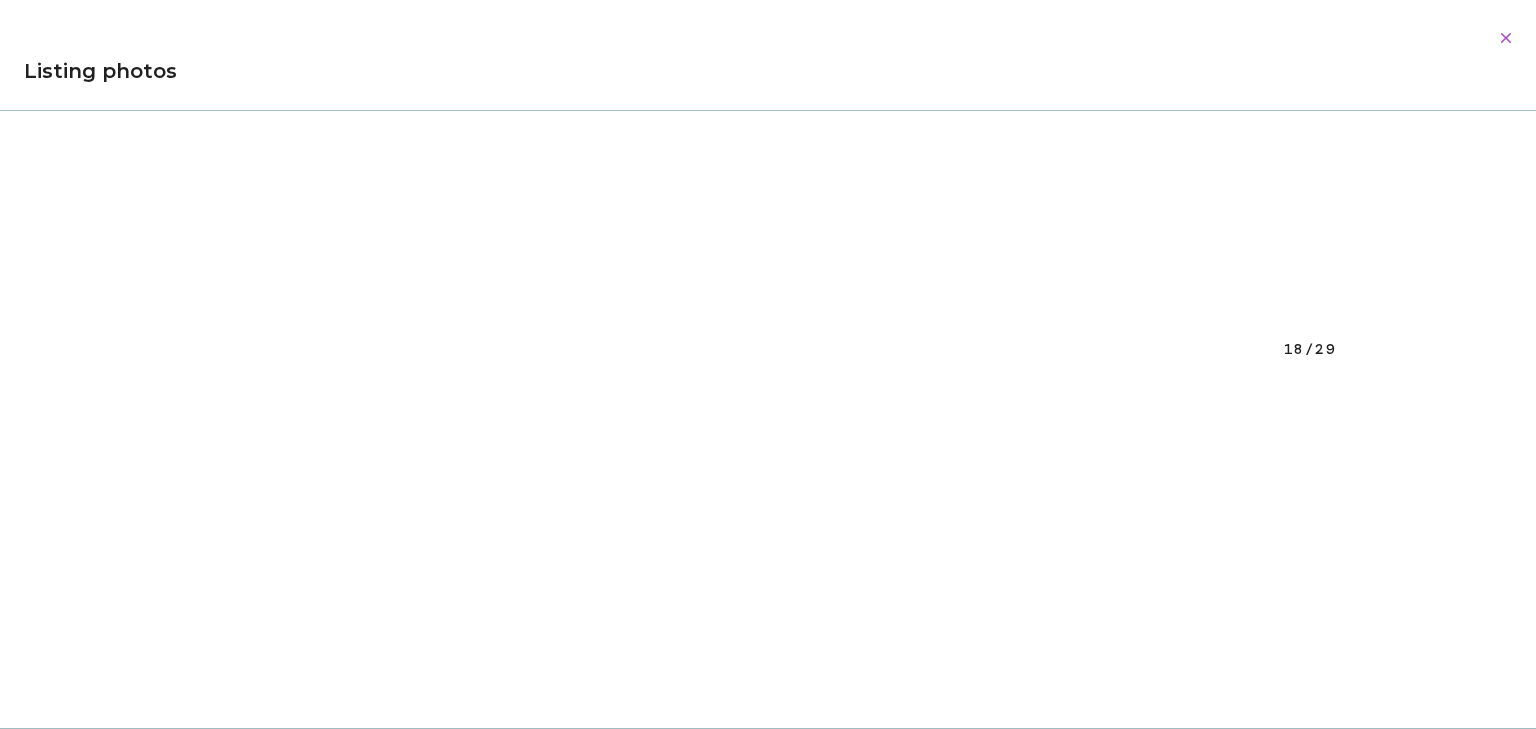 scroll, scrollTop: 12524, scrollLeft: 0, axis: vertical 